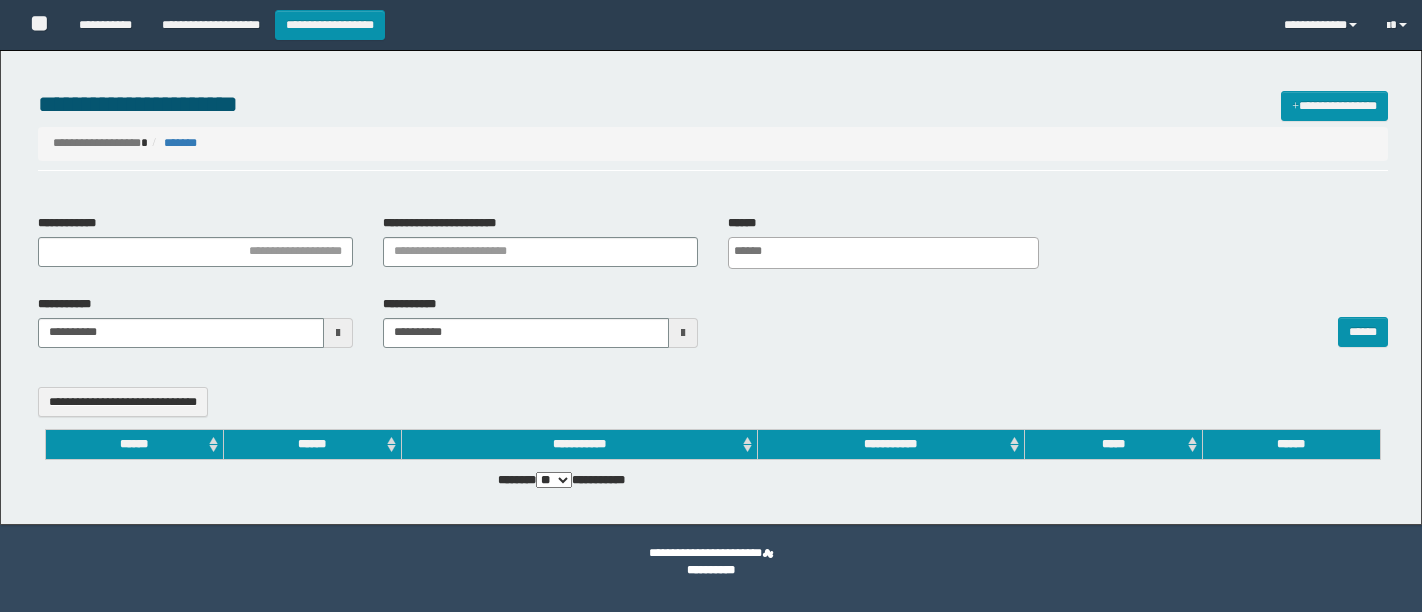 select 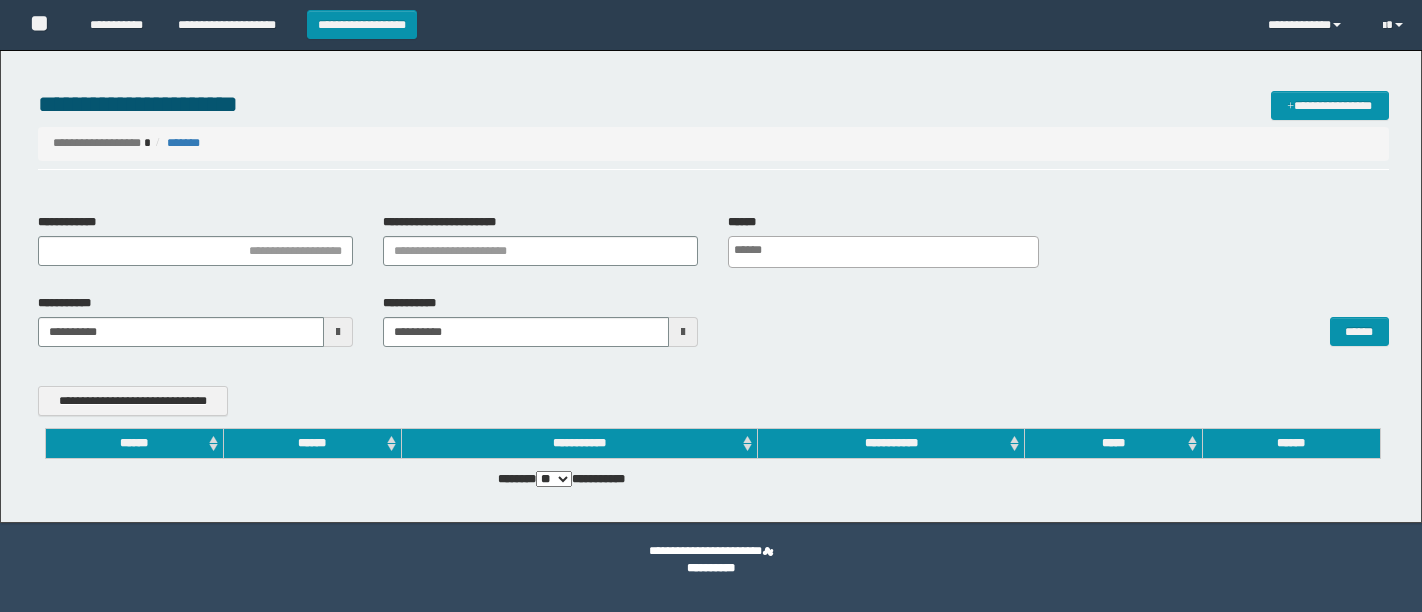 scroll, scrollTop: 0, scrollLeft: 0, axis: both 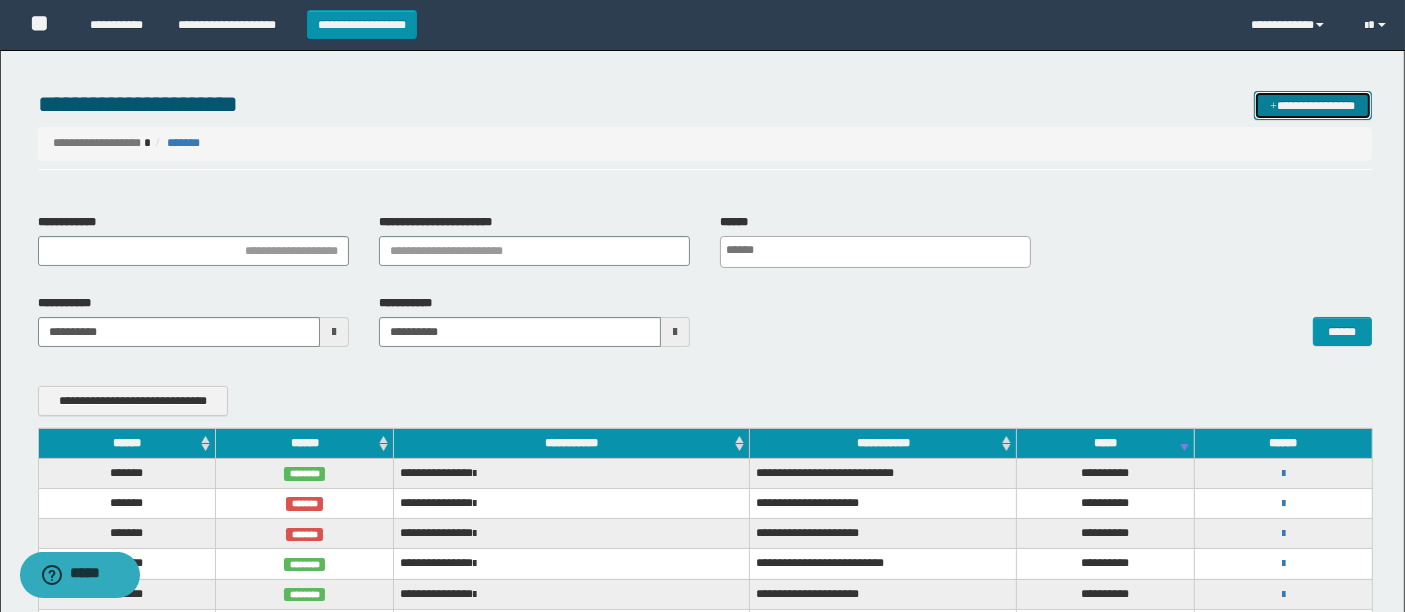 click on "**********" at bounding box center (1313, 105) 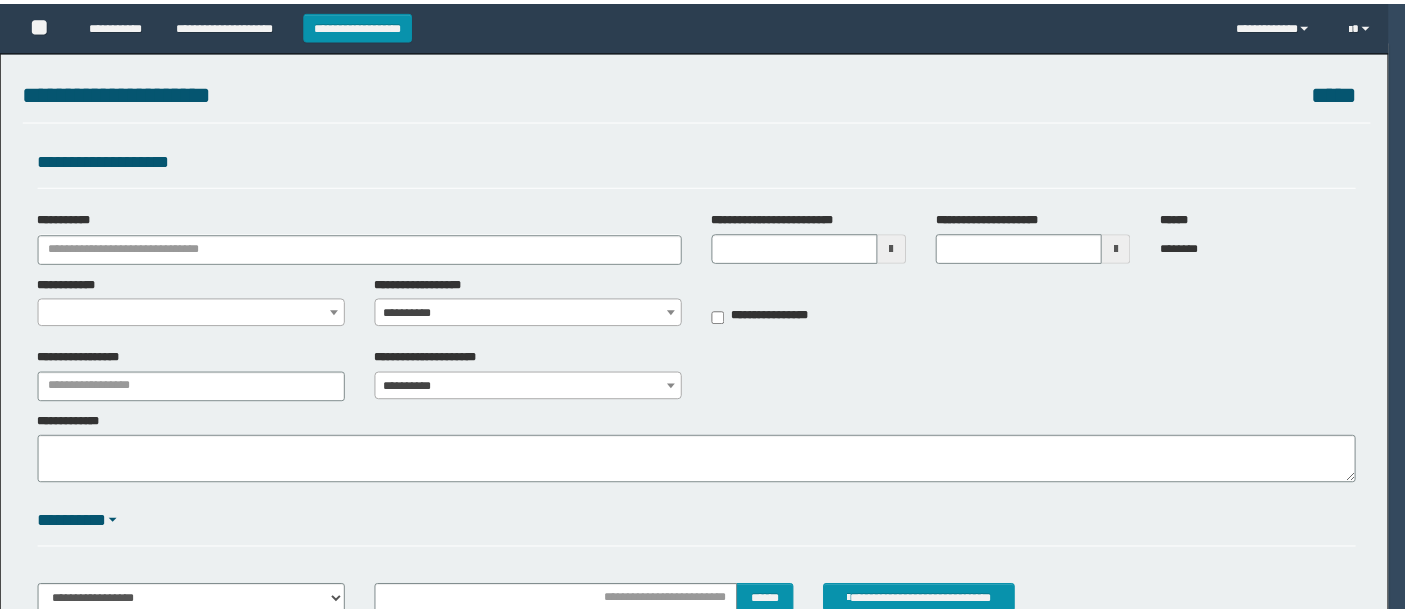 scroll, scrollTop: 0, scrollLeft: 0, axis: both 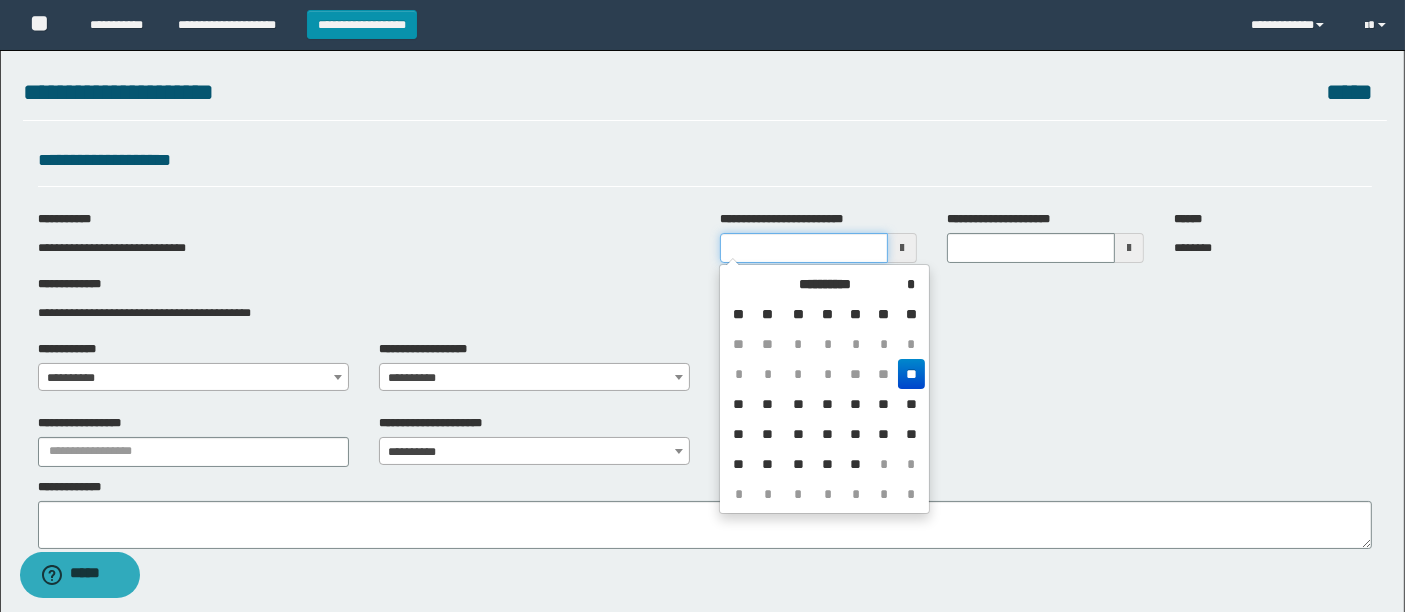 click on "**********" at bounding box center [804, 248] 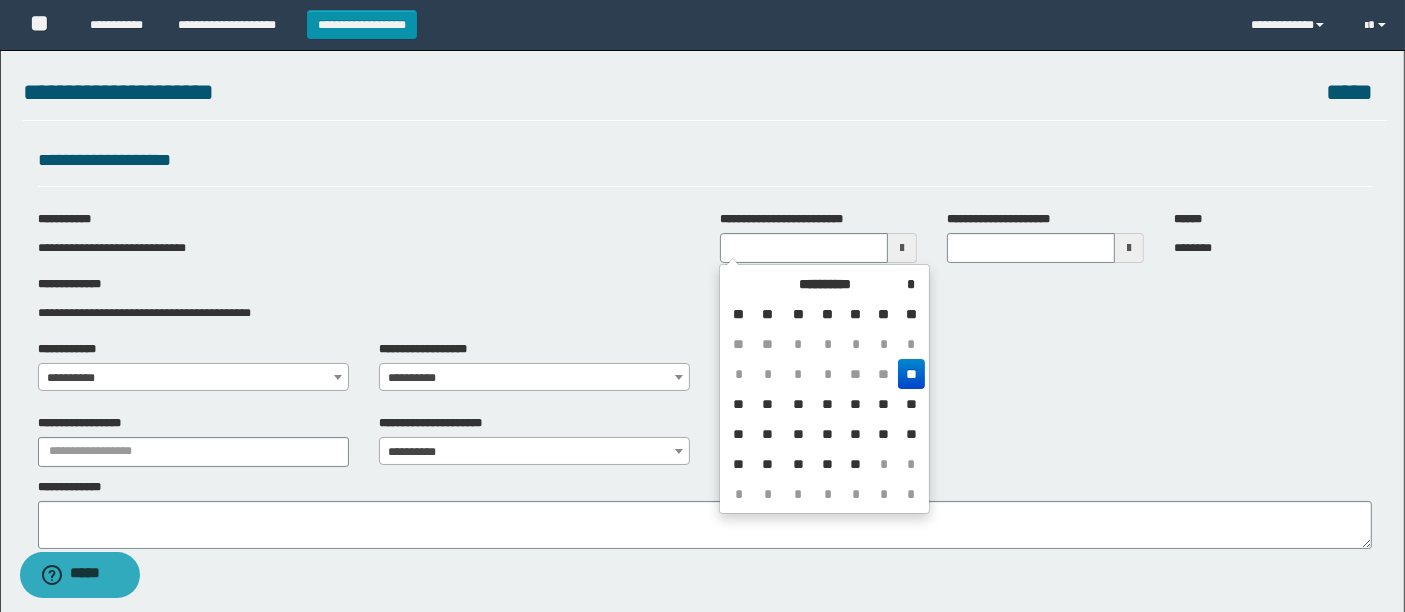 click on "**********" at bounding box center (364, 237) 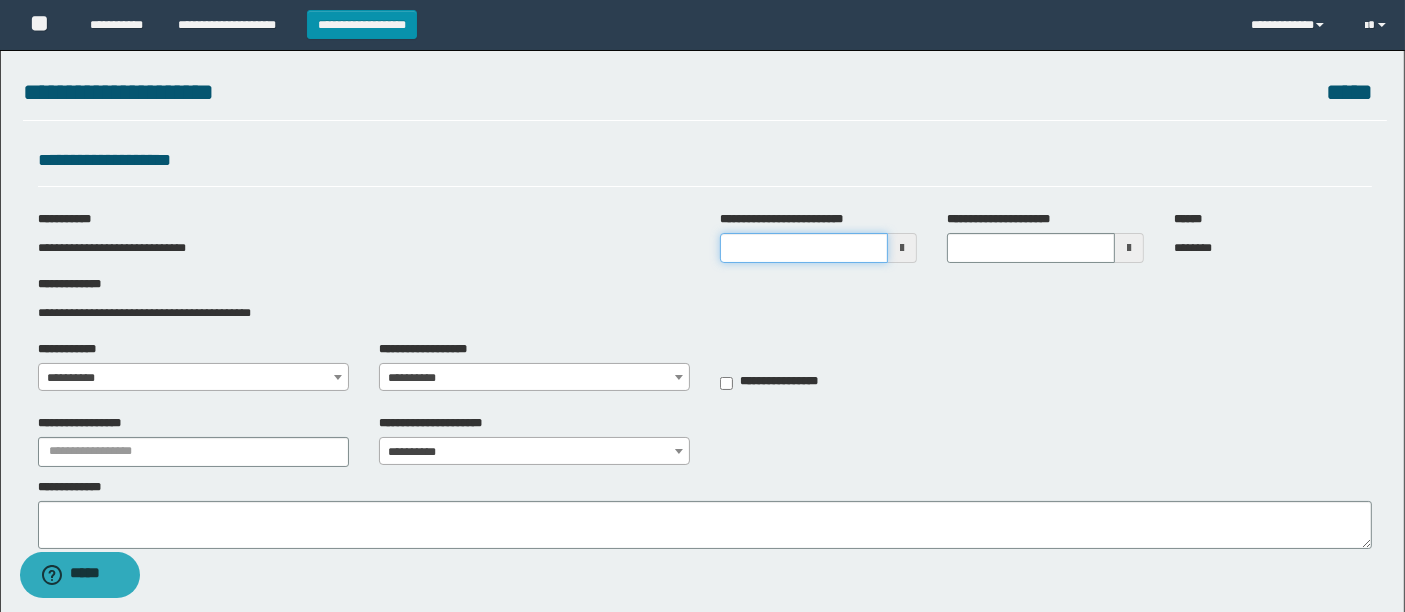 click on "**********" at bounding box center (804, 248) 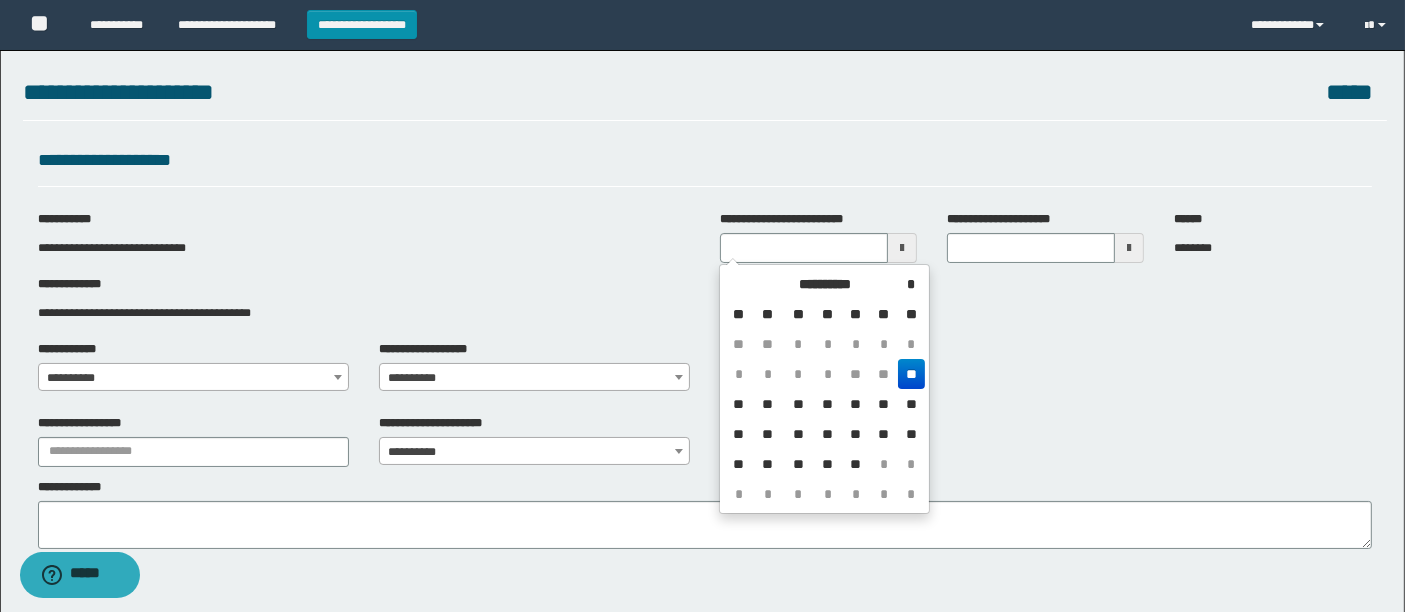click on "**" at bounding box center (911, 374) 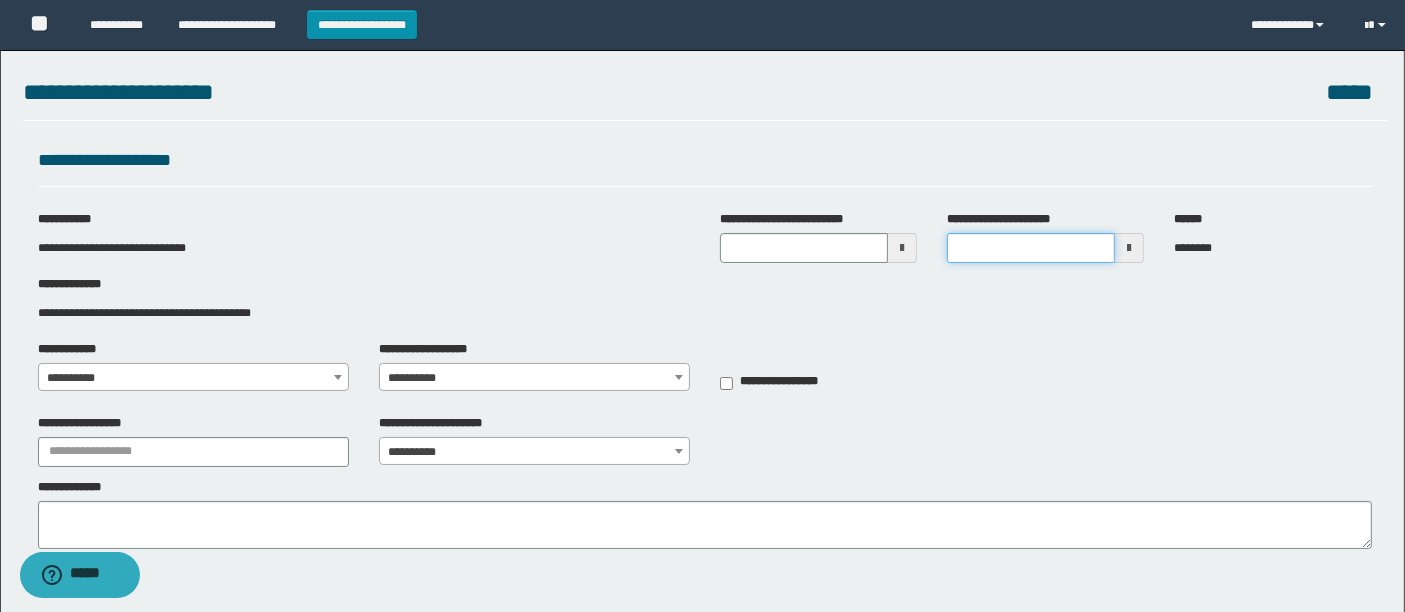 click on "**********" at bounding box center [1031, 248] 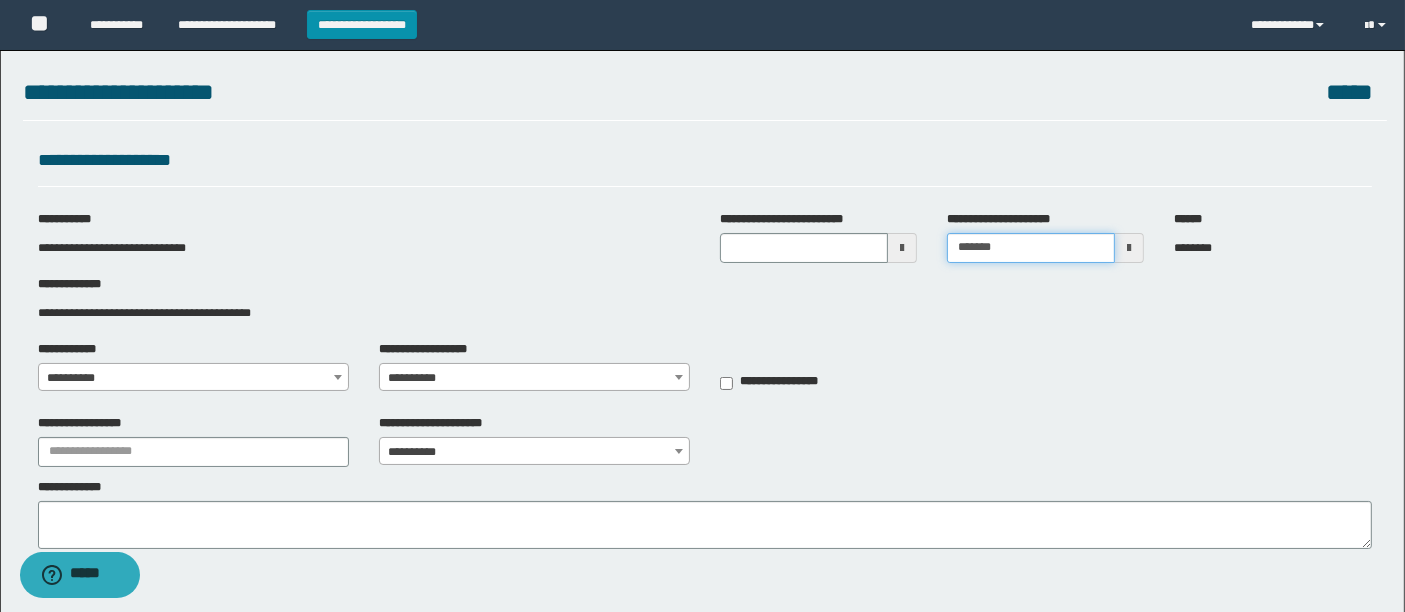 click on "*******" at bounding box center [1031, 248] 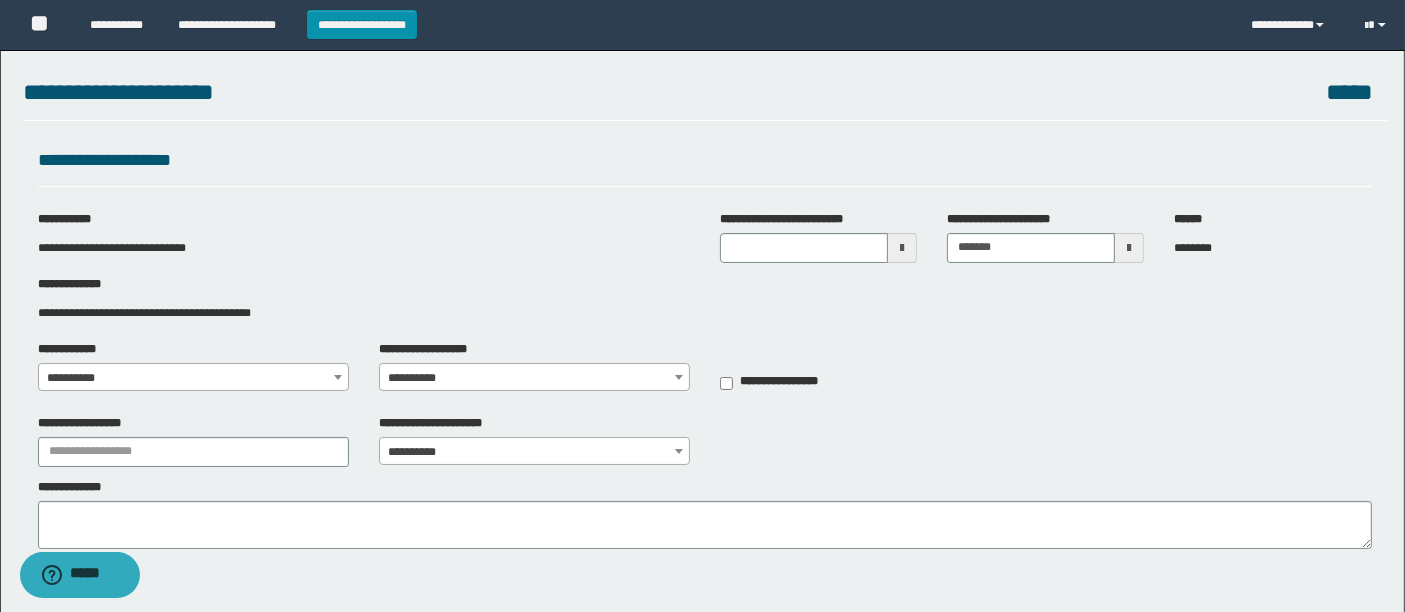 click on "**********" at bounding box center [194, 378] 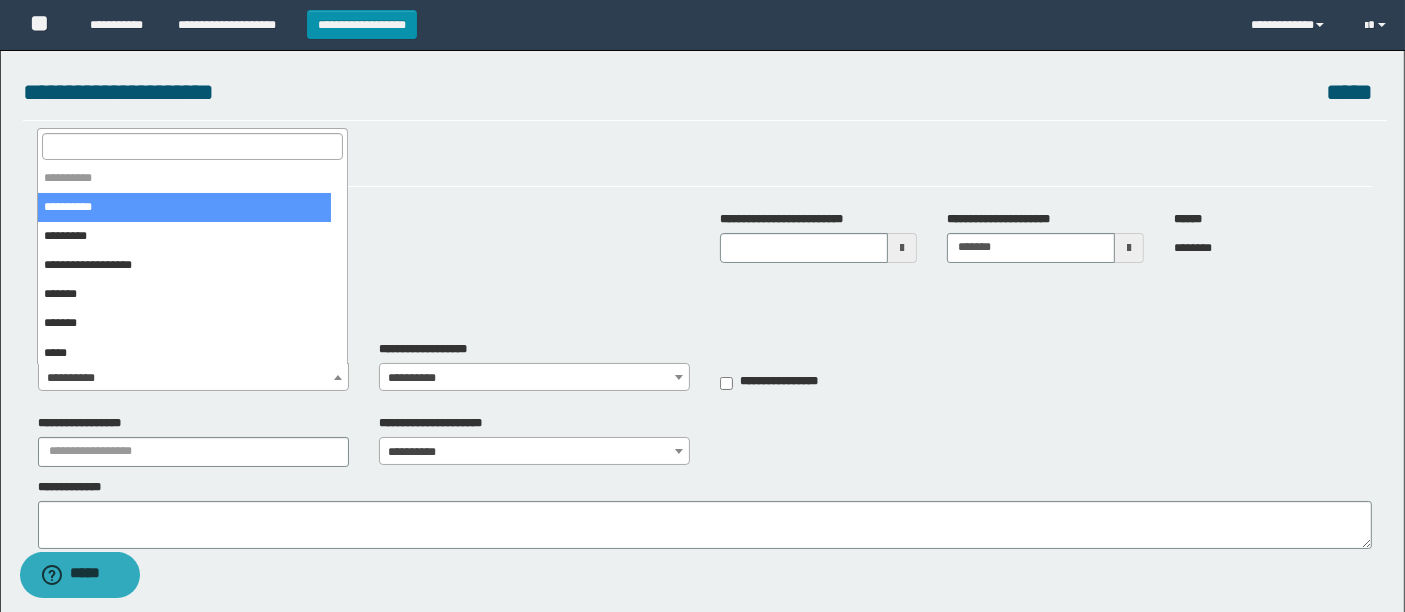 click at bounding box center [192, 146] 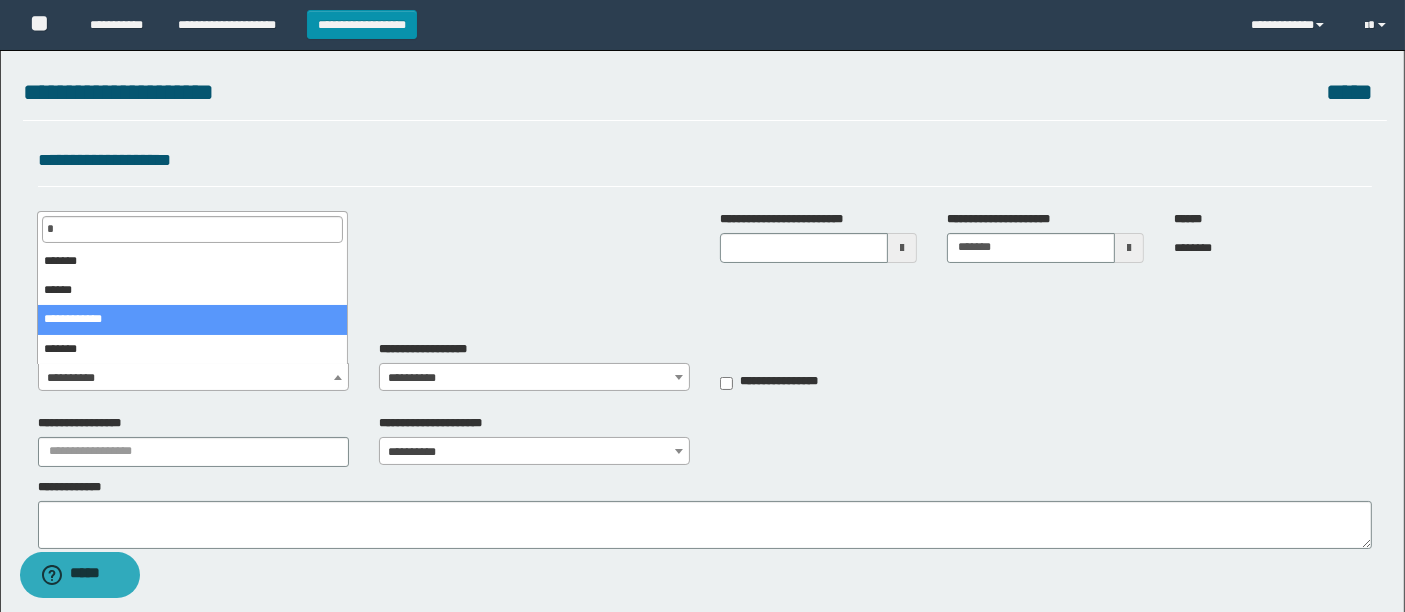 type on "*" 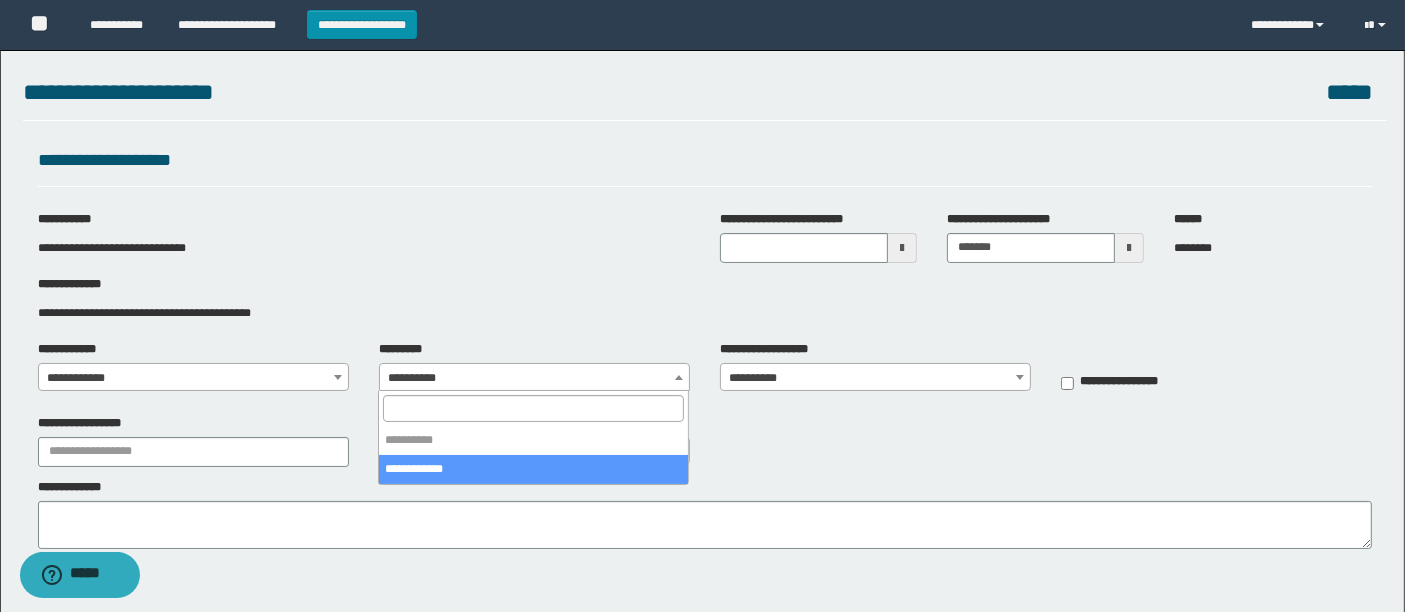 click on "**********" at bounding box center [535, 378] 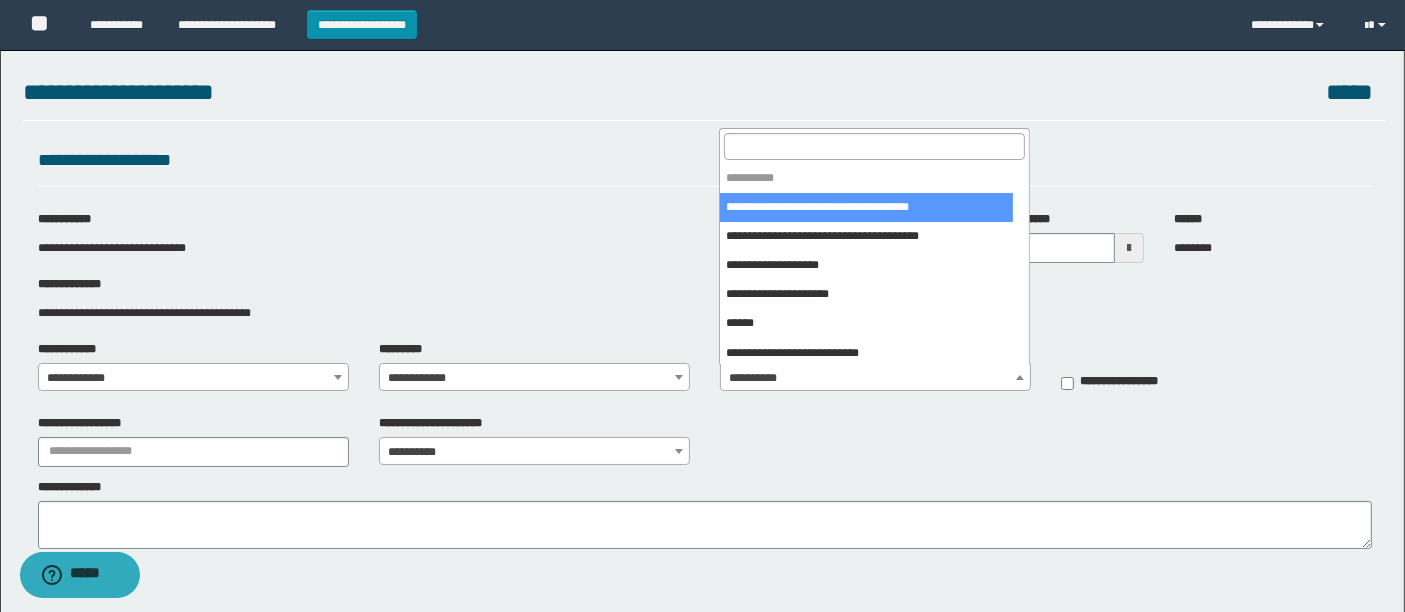click on "**********" at bounding box center (876, 378) 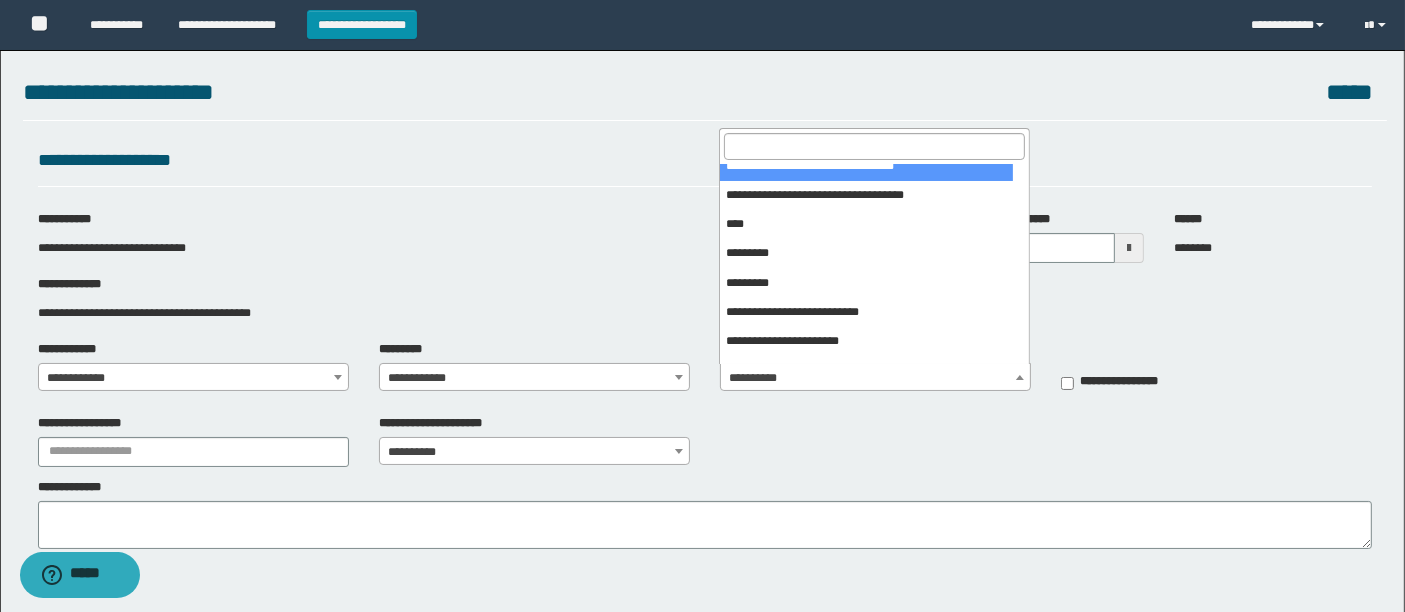 scroll, scrollTop: 333, scrollLeft: 0, axis: vertical 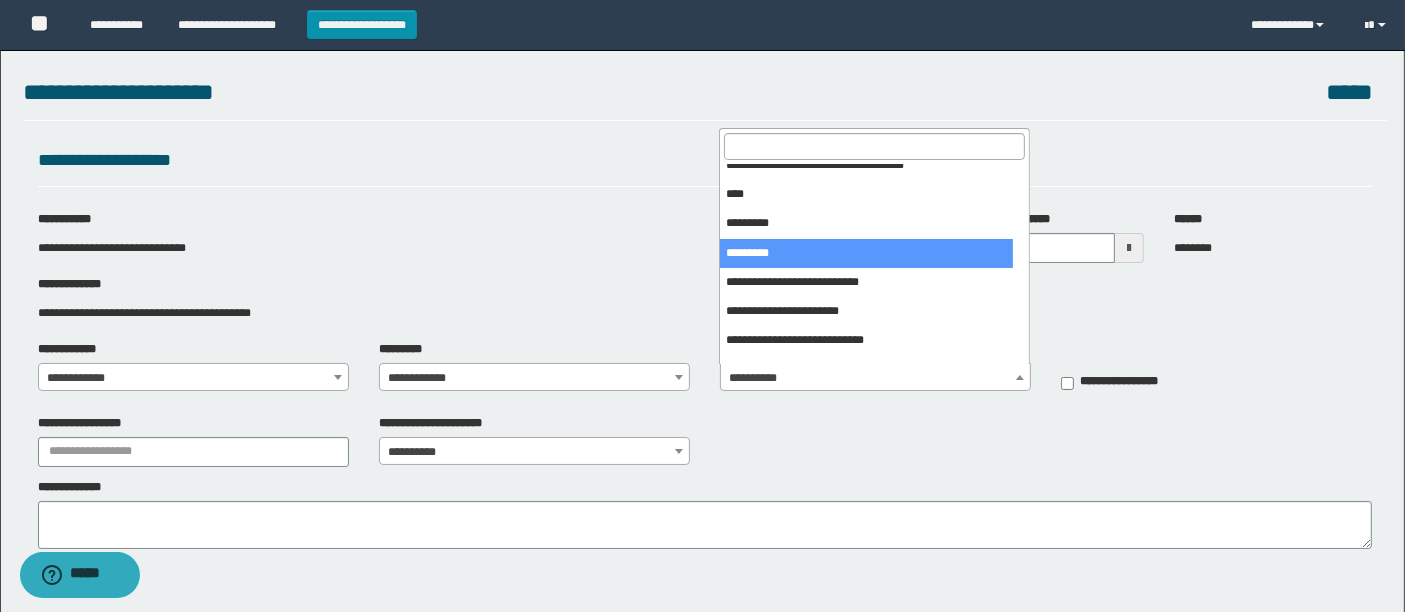 select on "***" 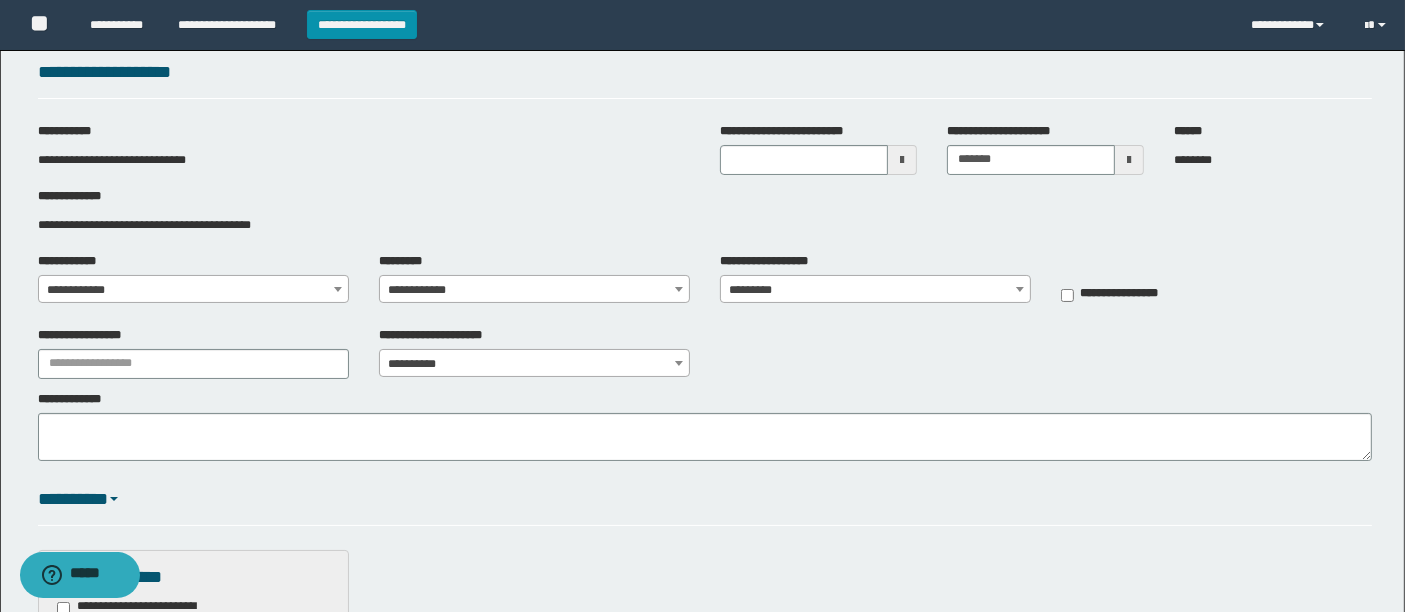 scroll, scrollTop: 222, scrollLeft: 0, axis: vertical 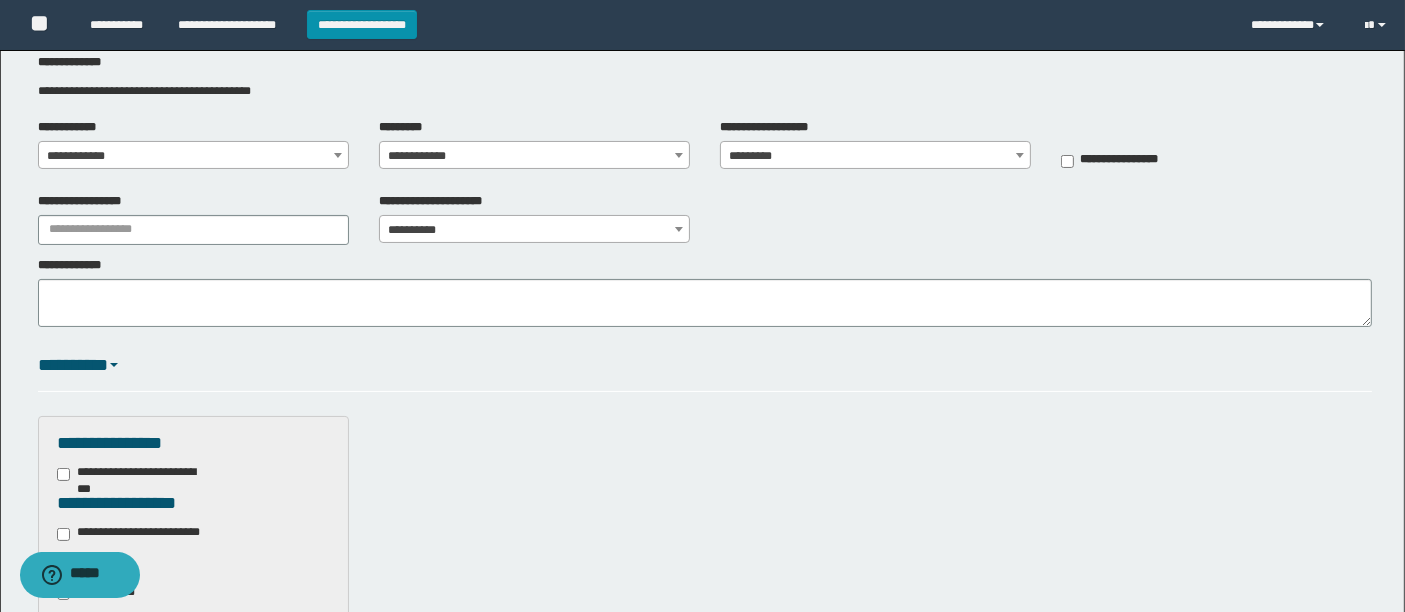 click on "**********" at bounding box center [702, 680] 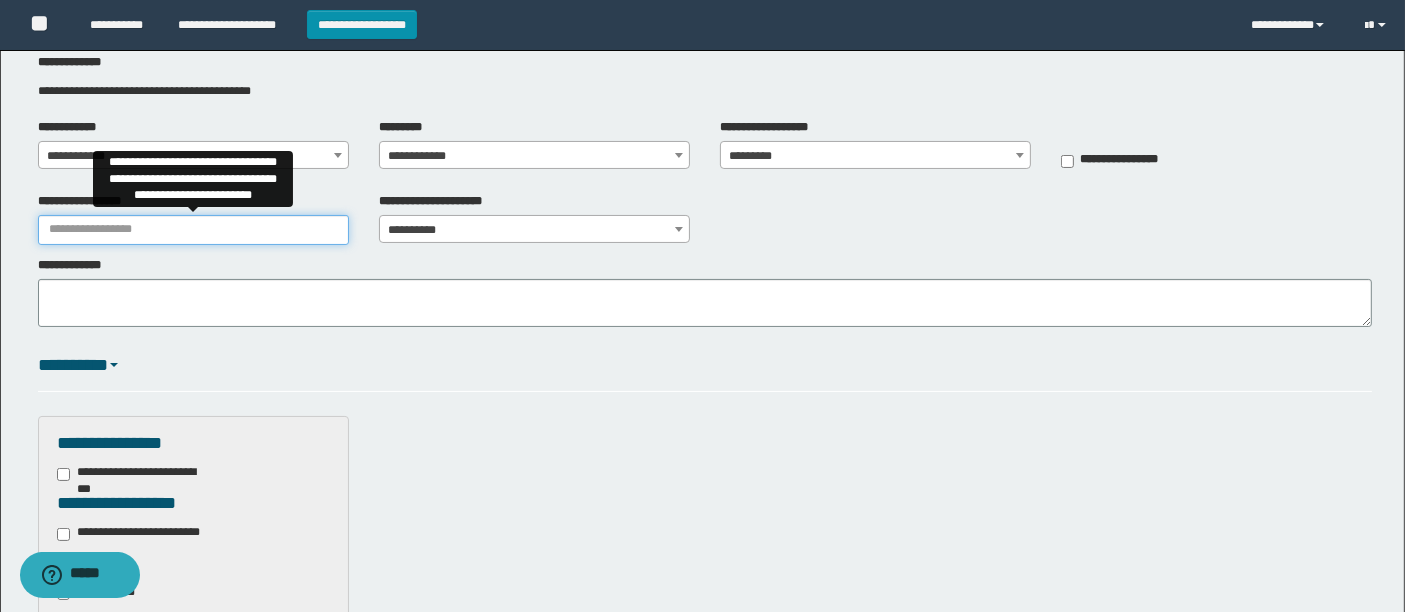 click on "**********" at bounding box center (193, 230) 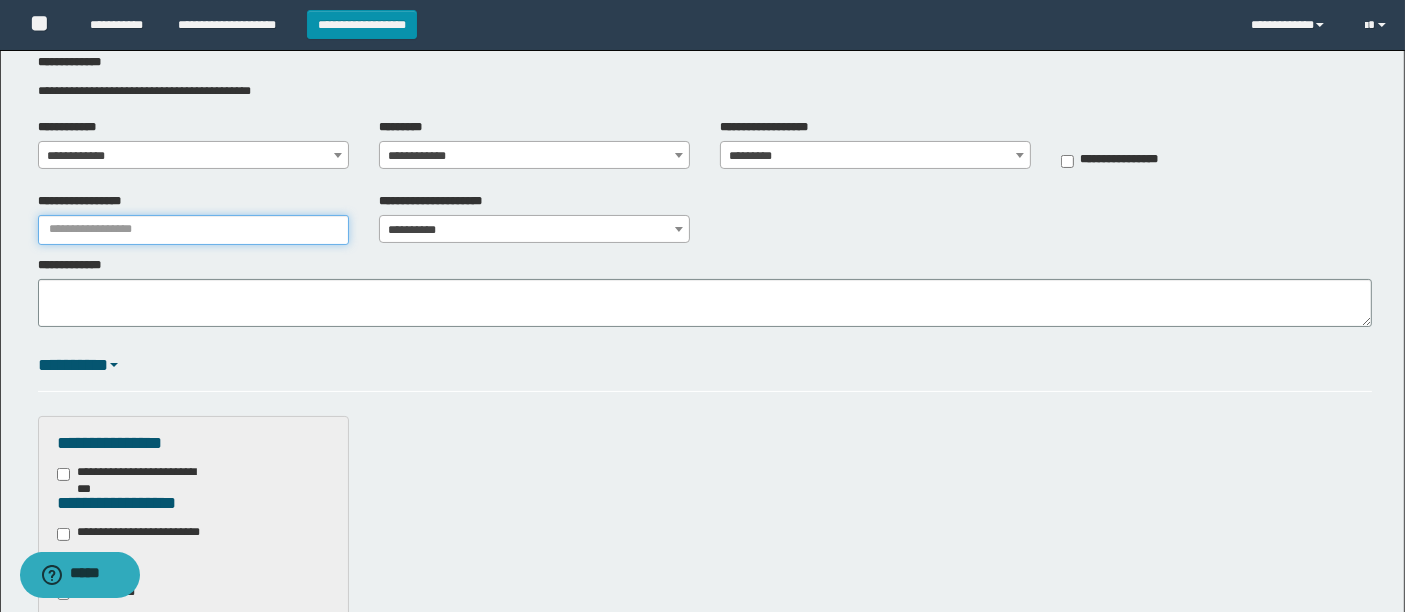type on "********" 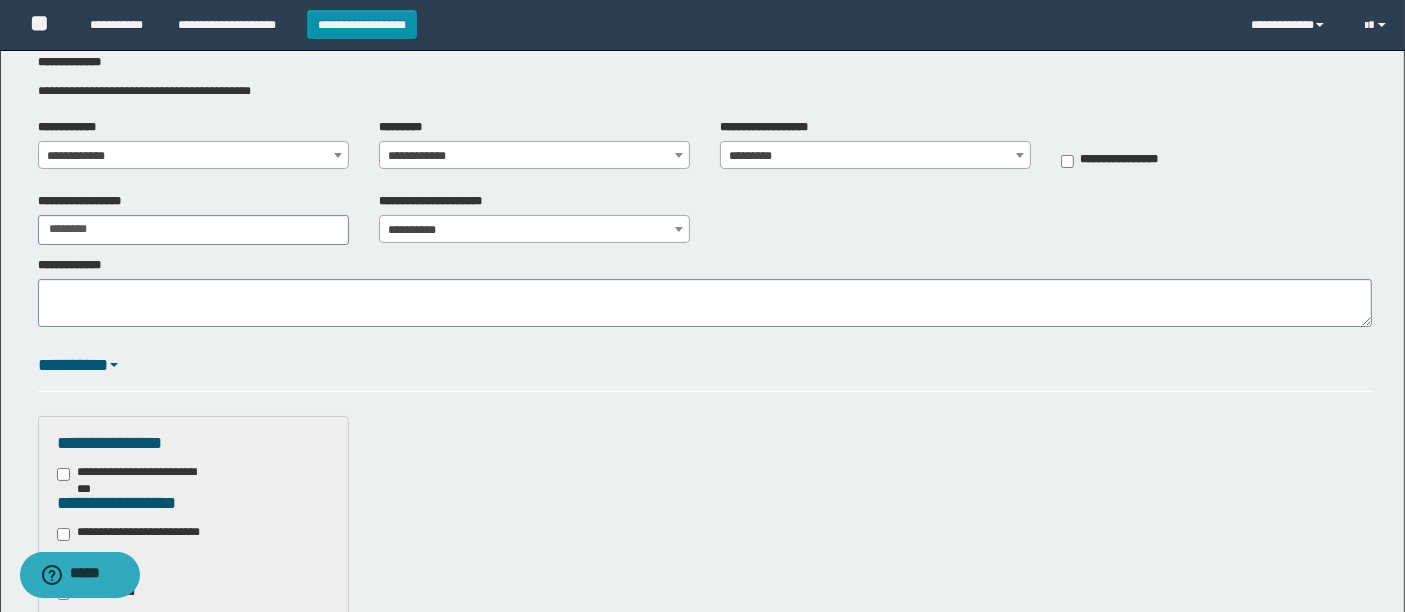 click on "**********" at bounding box center [535, 230] 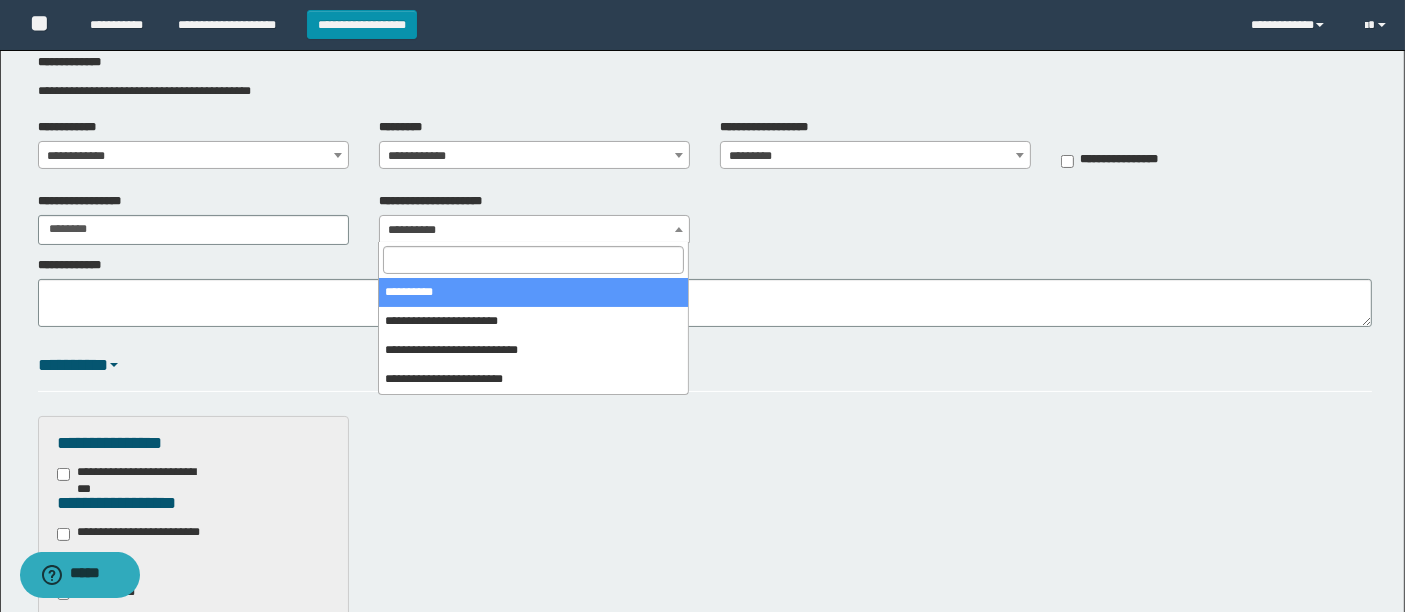 click on "**********" at bounding box center (535, 230) 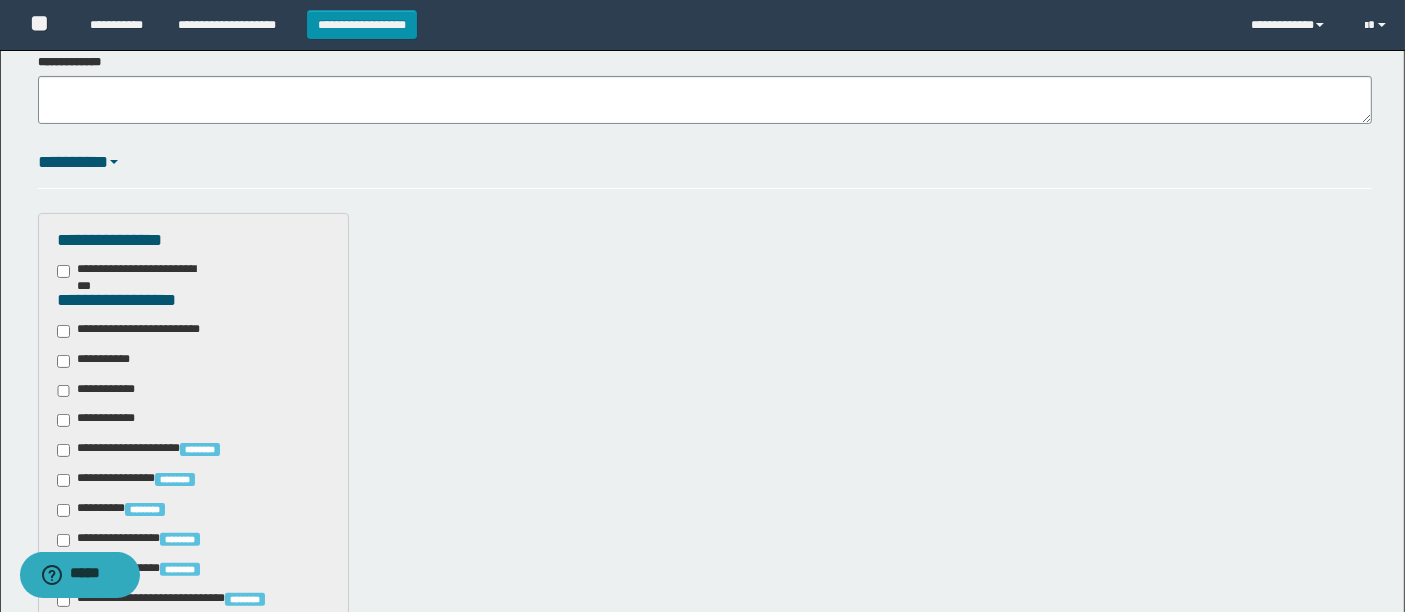 scroll, scrollTop: 555, scrollLeft: 0, axis: vertical 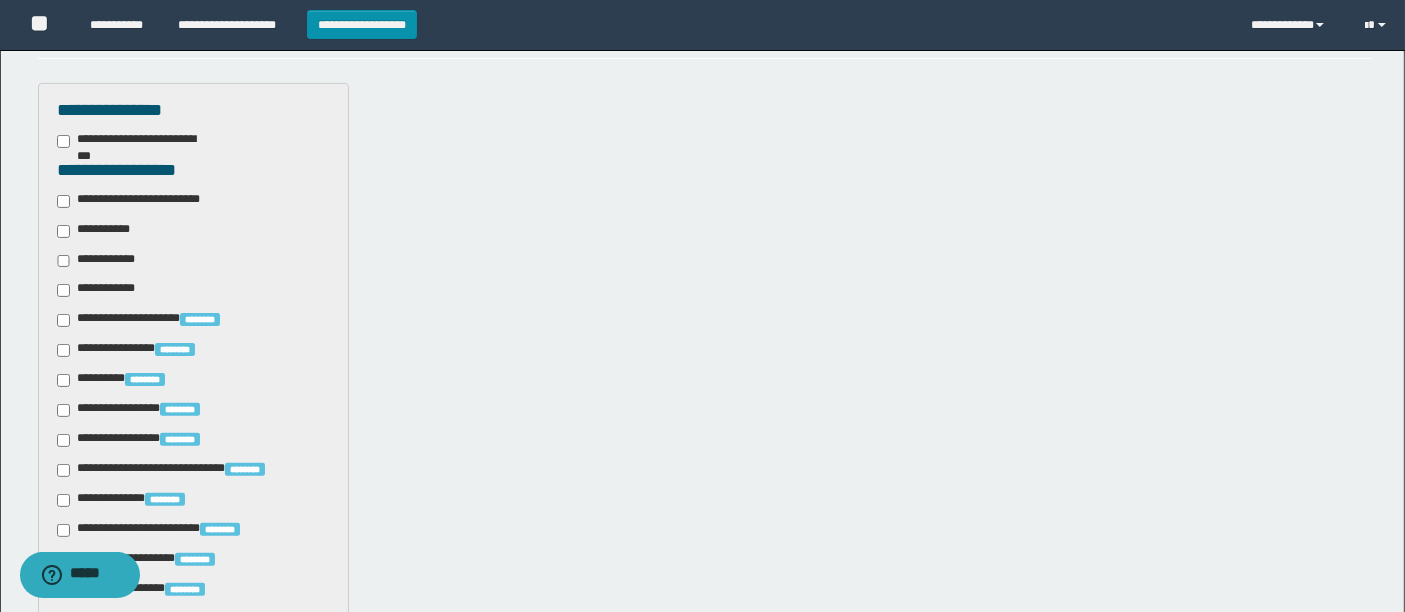 click on "**********" at bounding box center (143, 201) 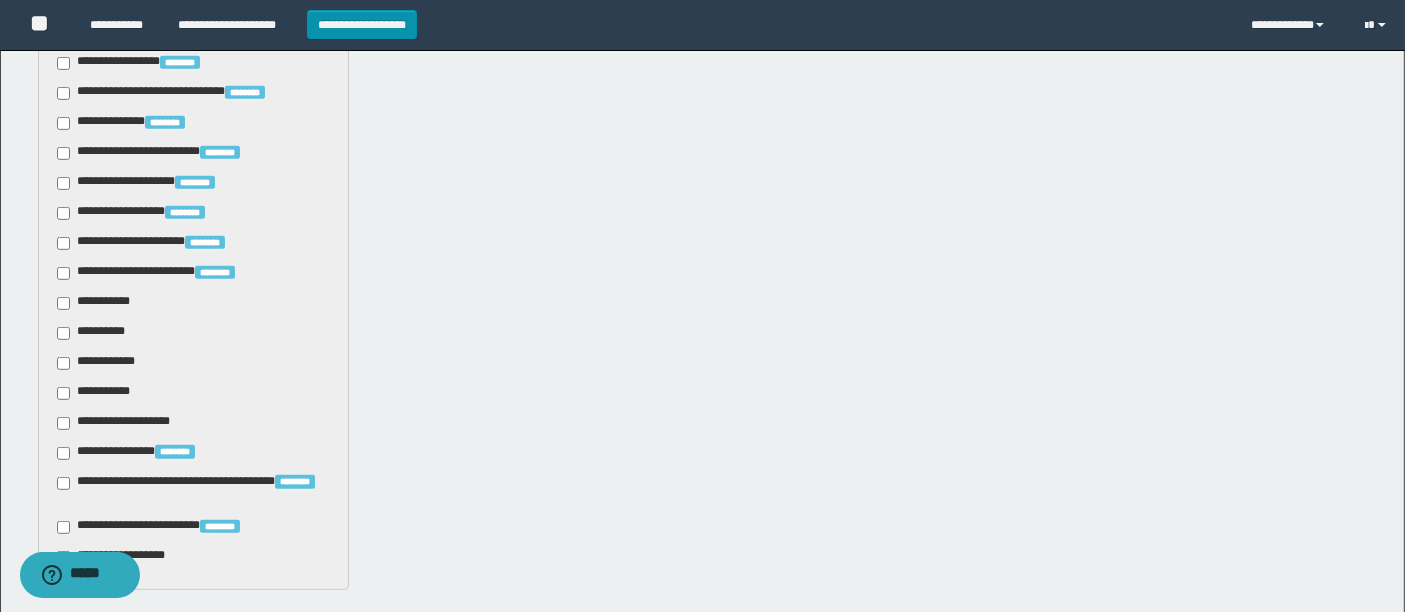 scroll, scrollTop: 1000, scrollLeft: 0, axis: vertical 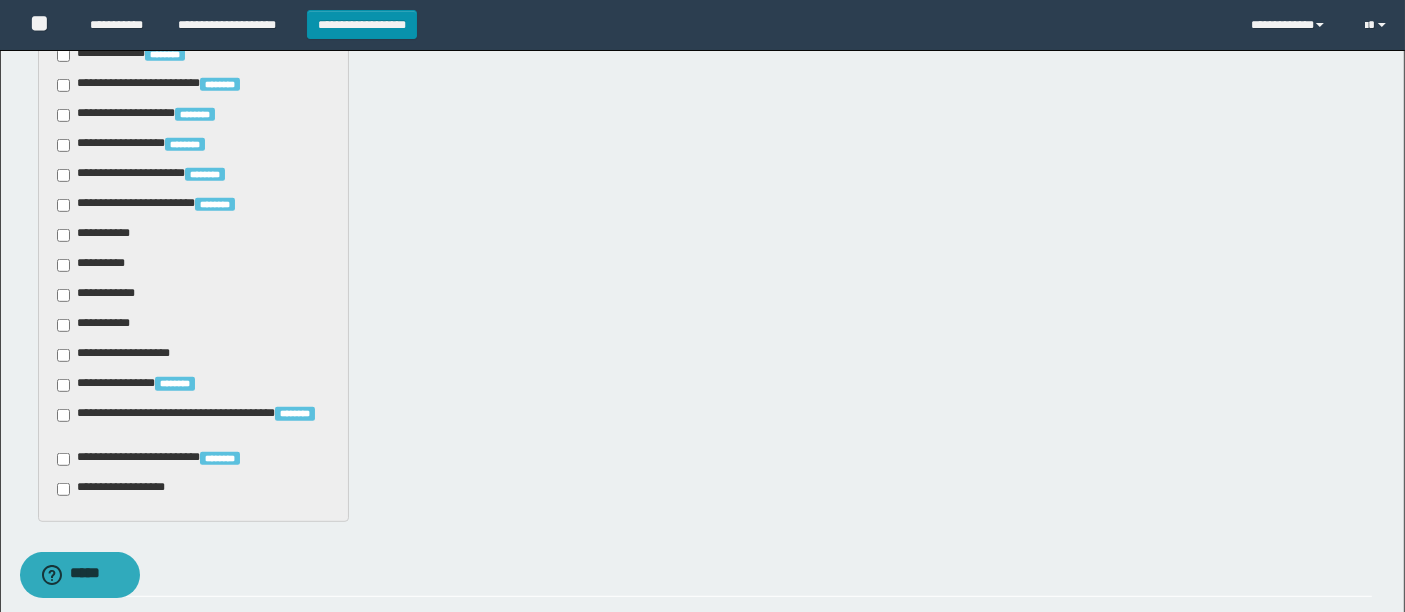 click on "**********" at bounding box center (97, 265) 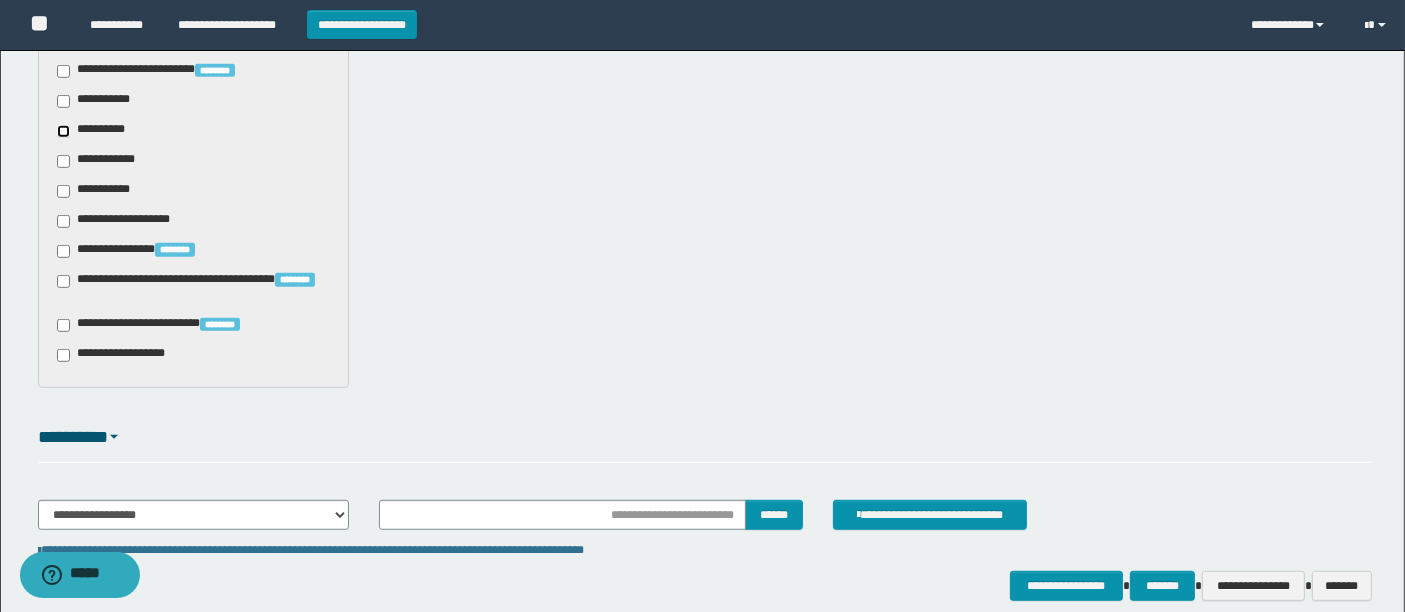 scroll, scrollTop: 1226, scrollLeft: 0, axis: vertical 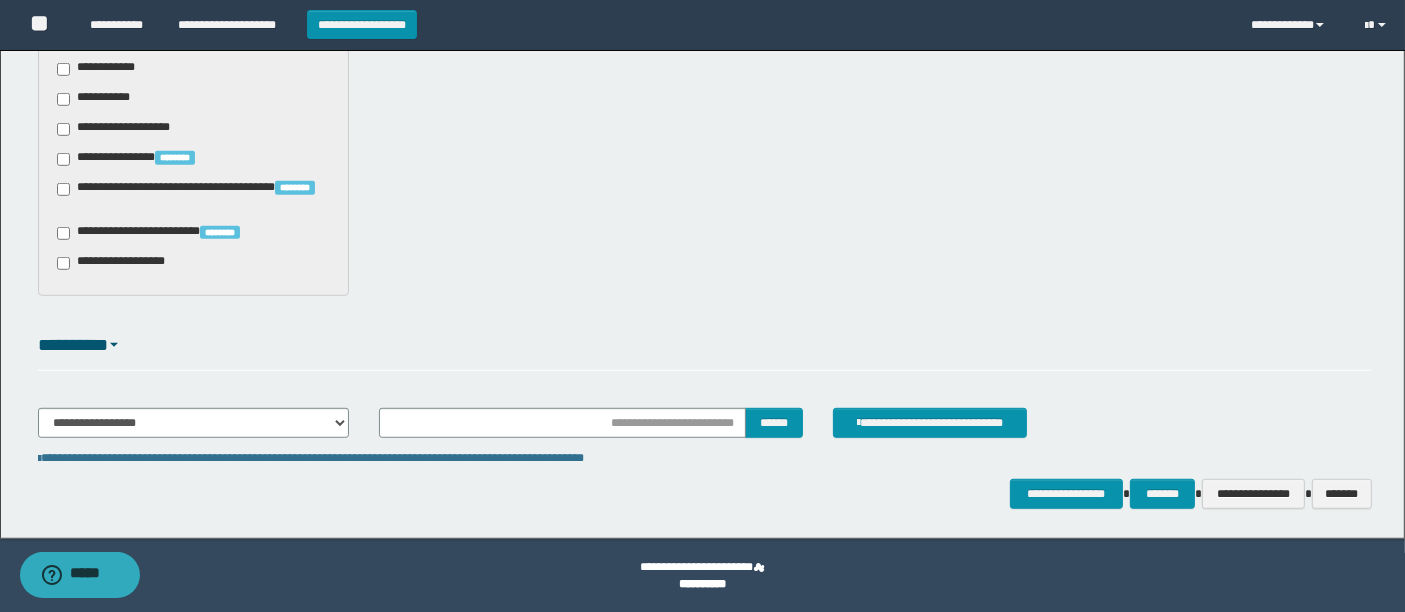 click on "**********" at bounding box center [705, 431] 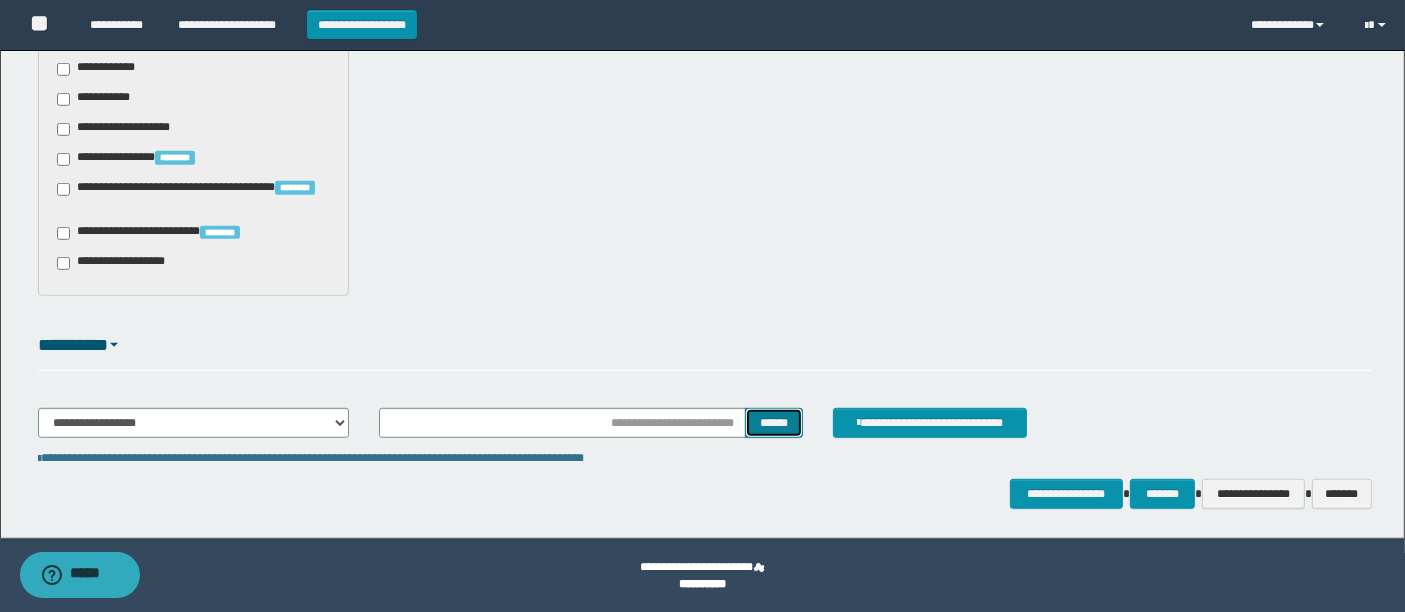 click on "******" at bounding box center [774, 422] 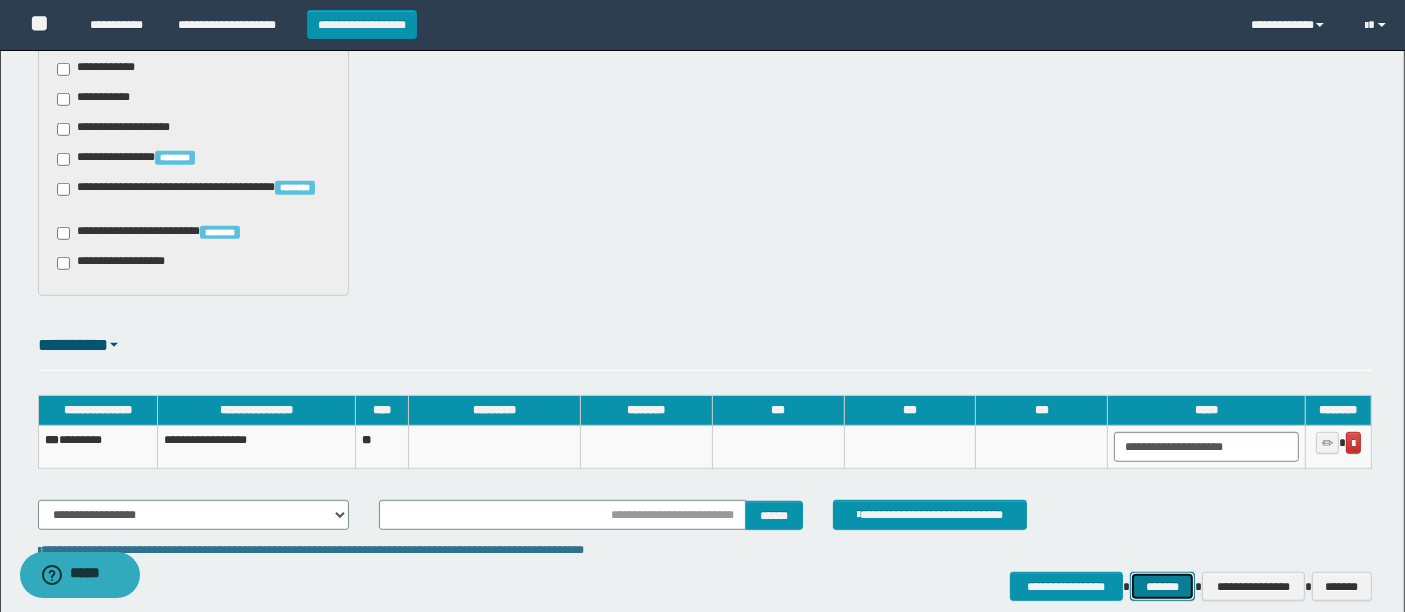 click on "*******" at bounding box center [1162, 586] 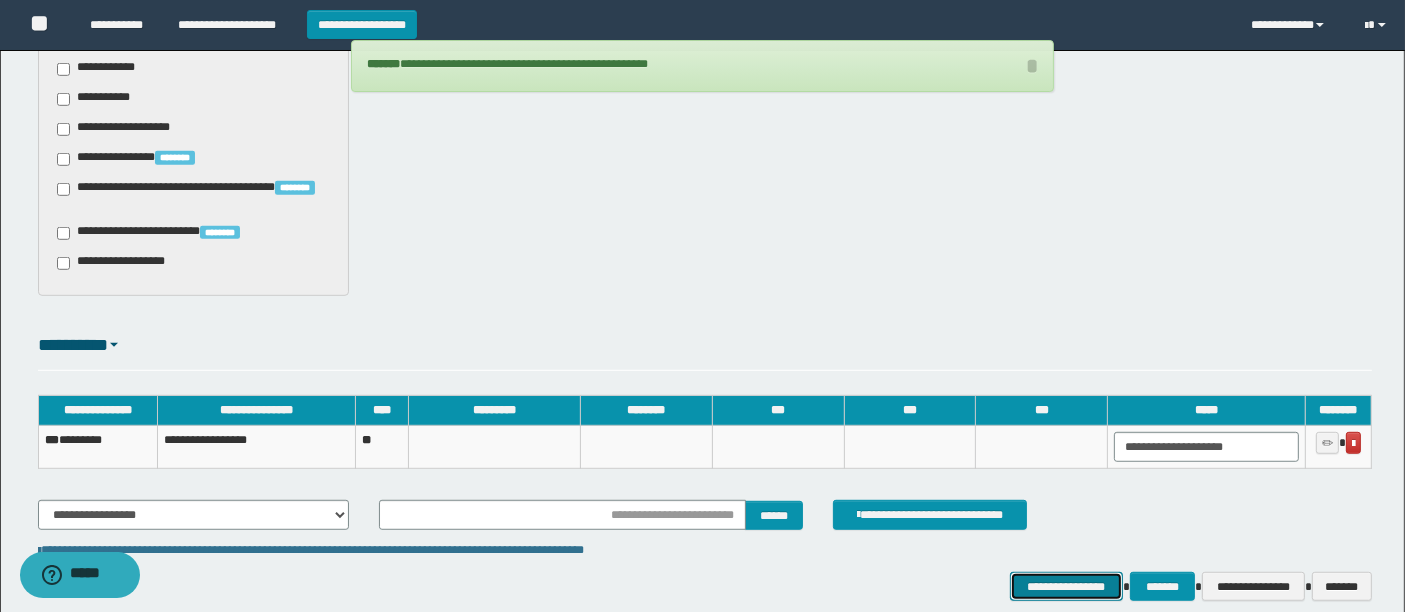 click on "**********" at bounding box center [1066, 586] 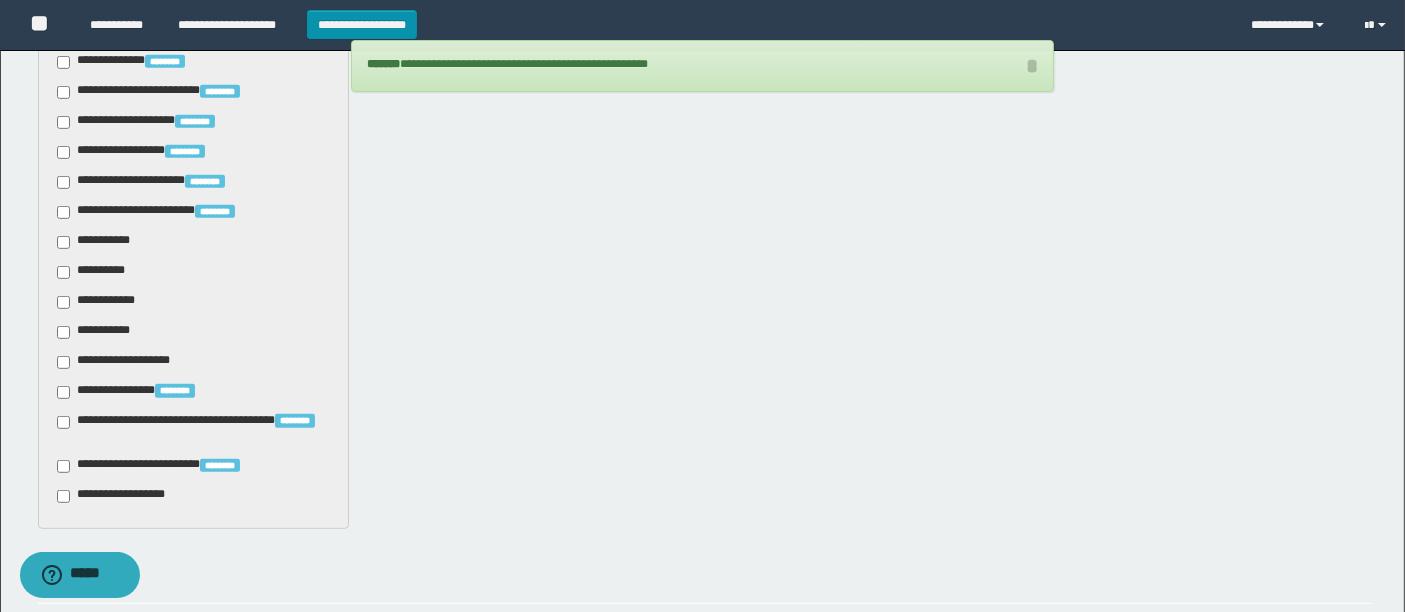 scroll, scrollTop: 568, scrollLeft: 0, axis: vertical 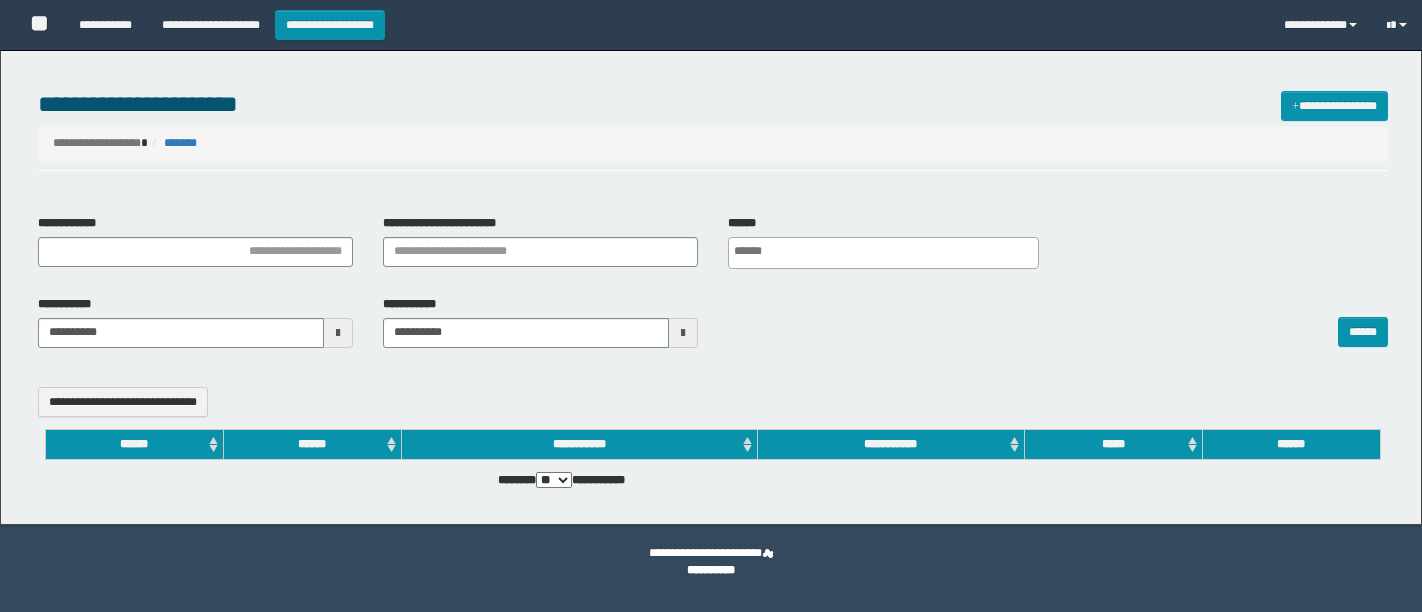 select 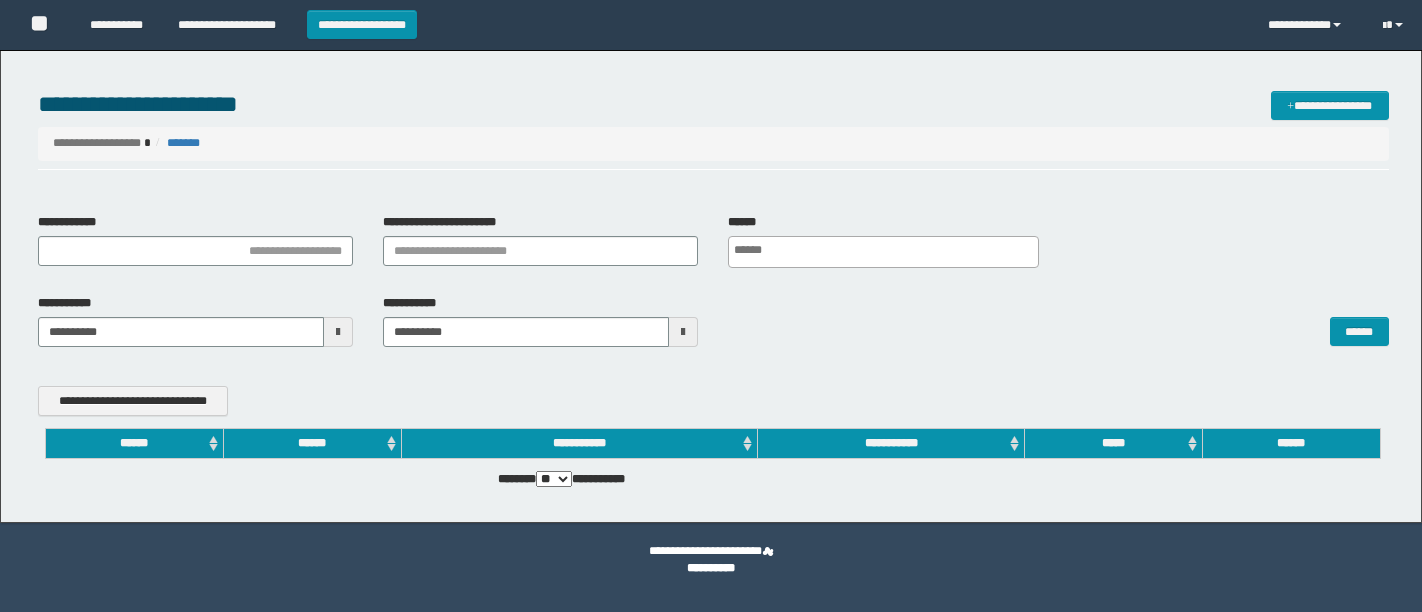 scroll, scrollTop: 0, scrollLeft: 0, axis: both 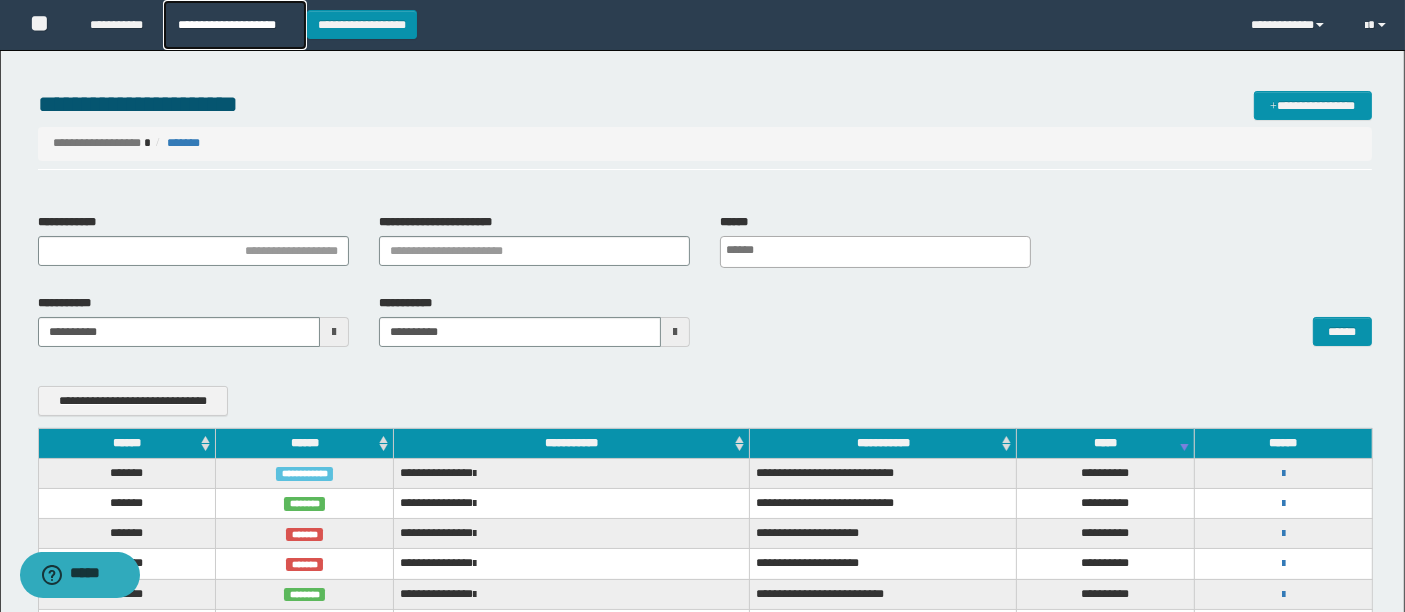 click on "**********" at bounding box center [234, 25] 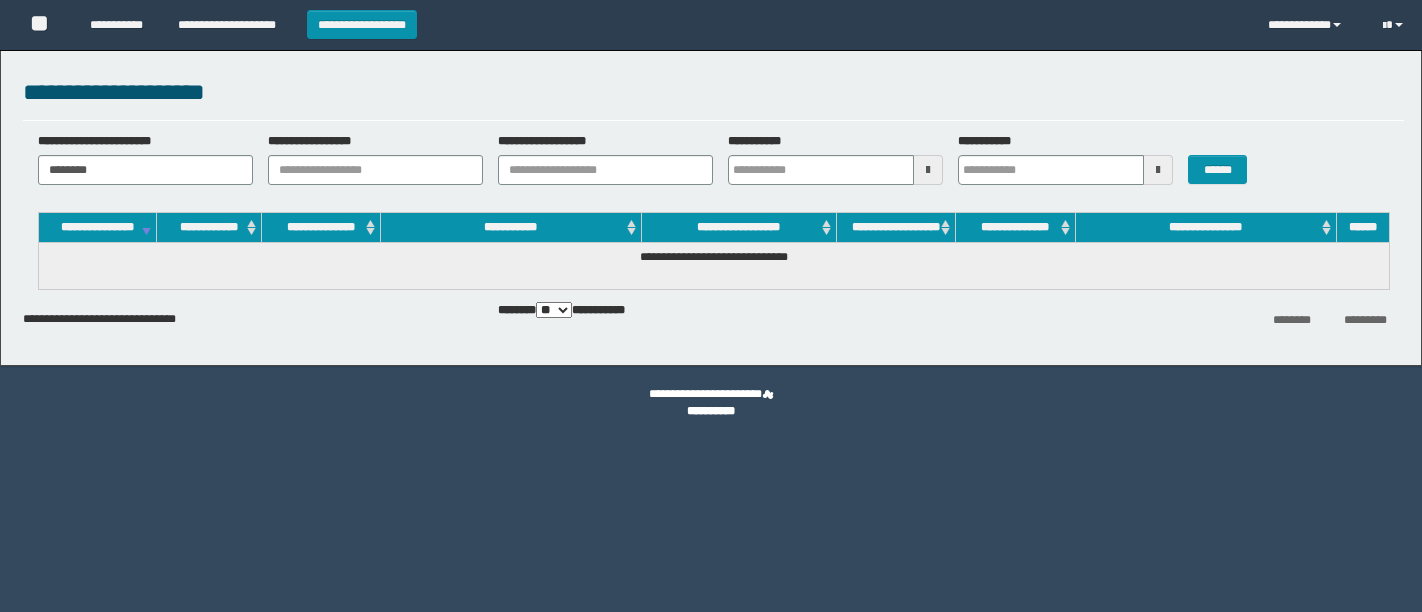 scroll, scrollTop: 0, scrollLeft: 0, axis: both 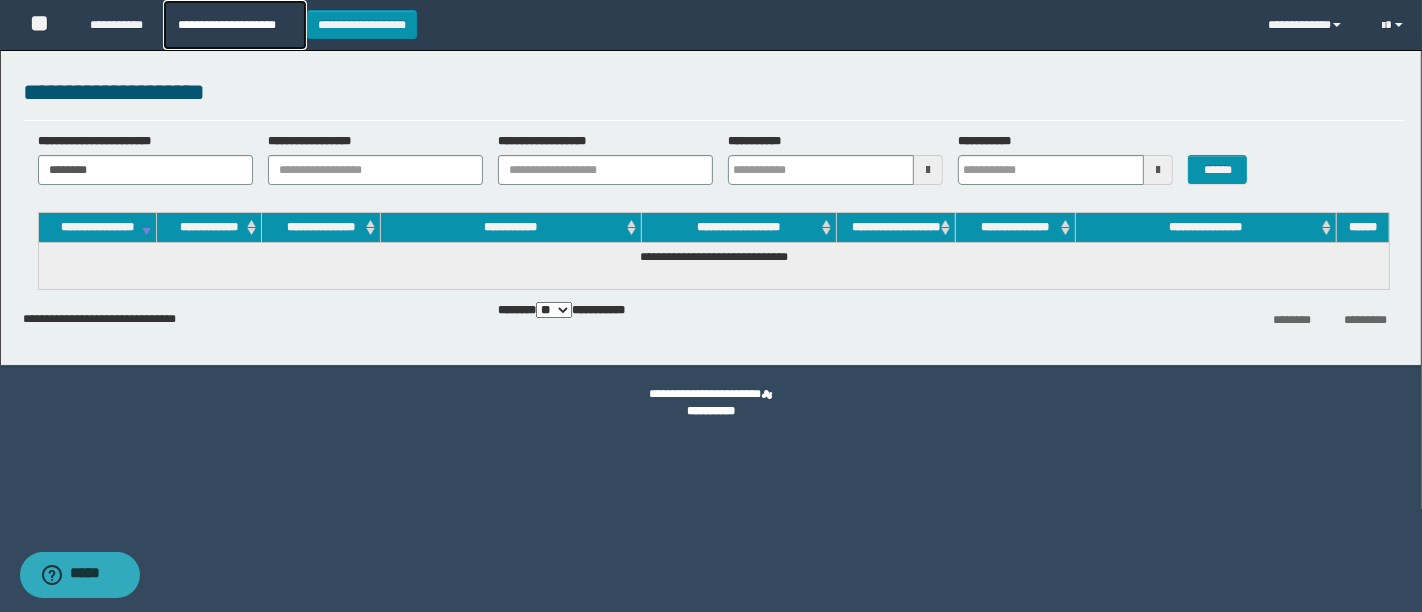click on "**********" at bounding box center (234, 25) 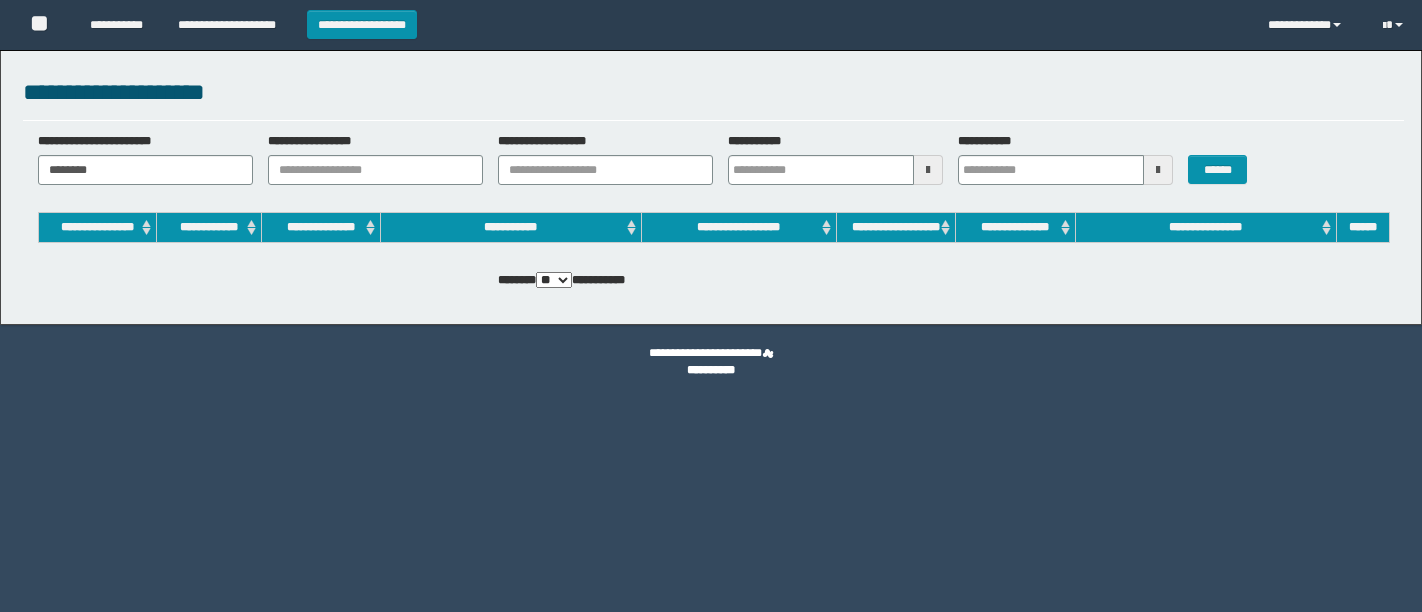 scroll, scrollTop: 0, scrollLeft: 0, axis: both 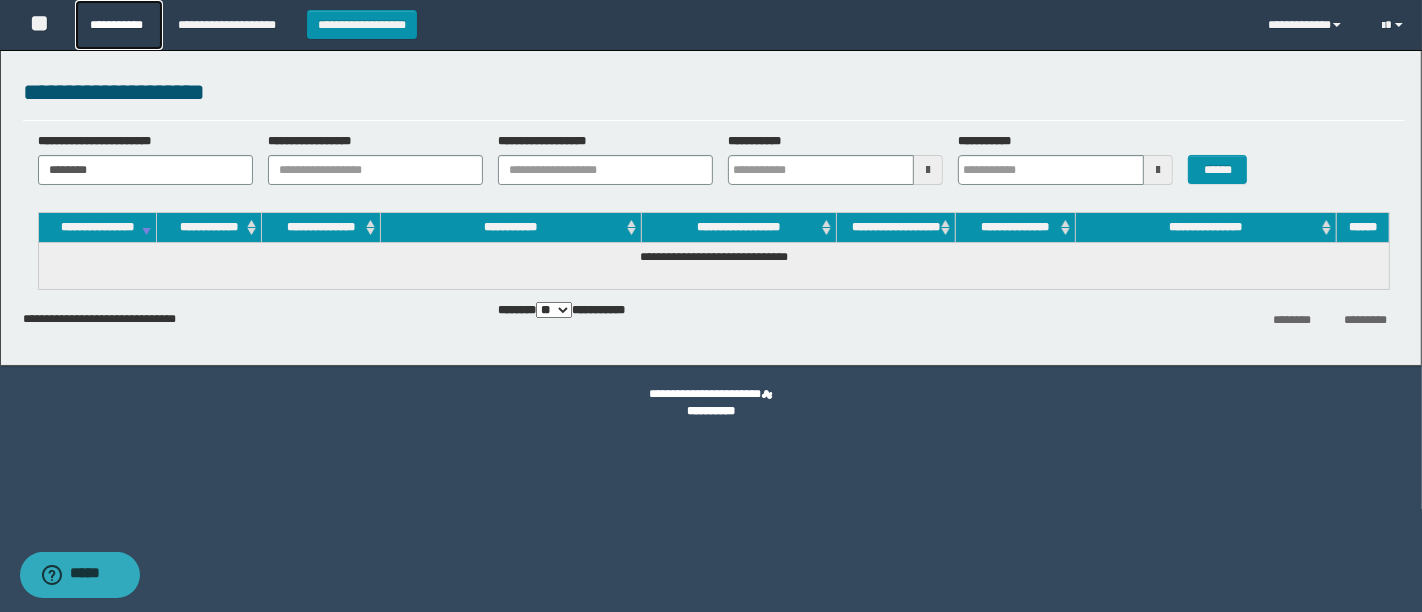 click on "**********" at bounding box center (119, 25) 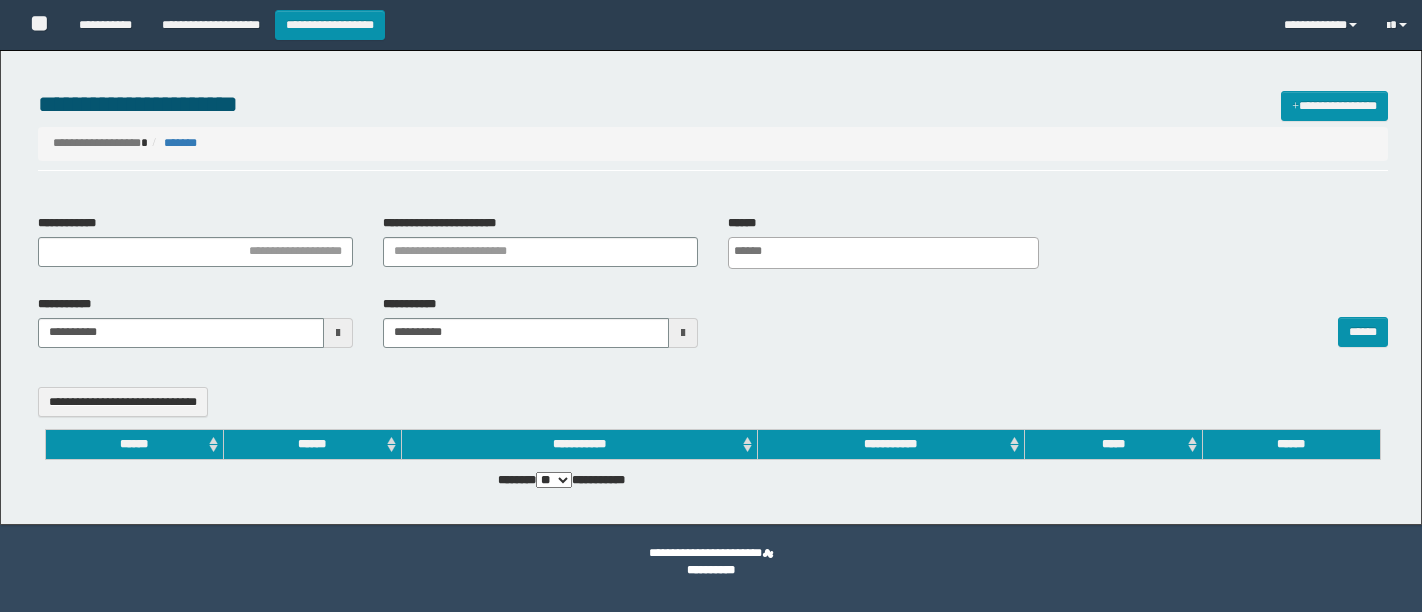 select 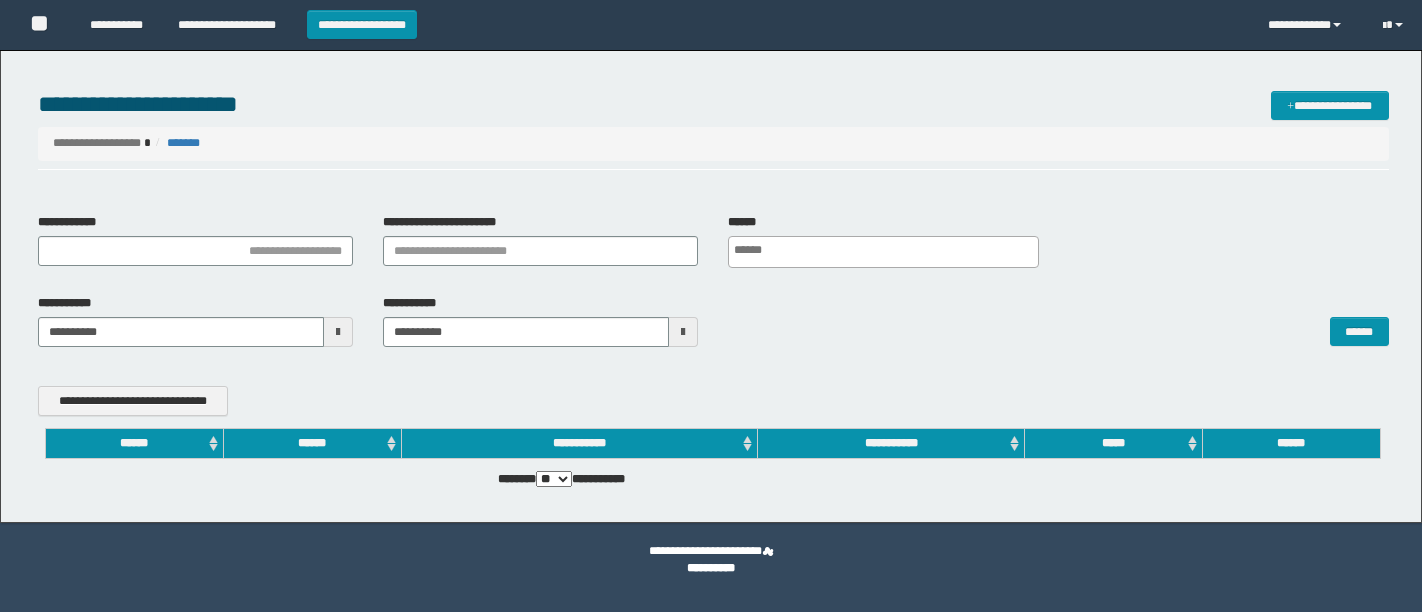 scroll, scrollTop: 0, scrollLeft: 0, axis: both 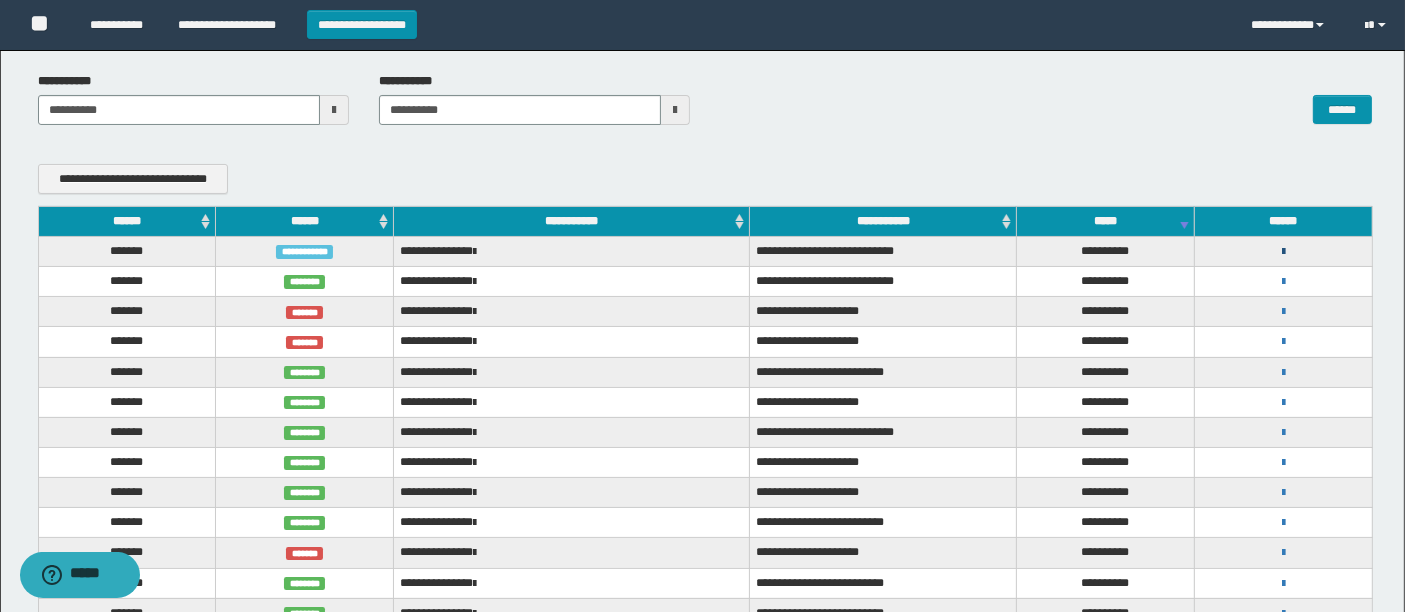 click at bounding box center [1283, 252] 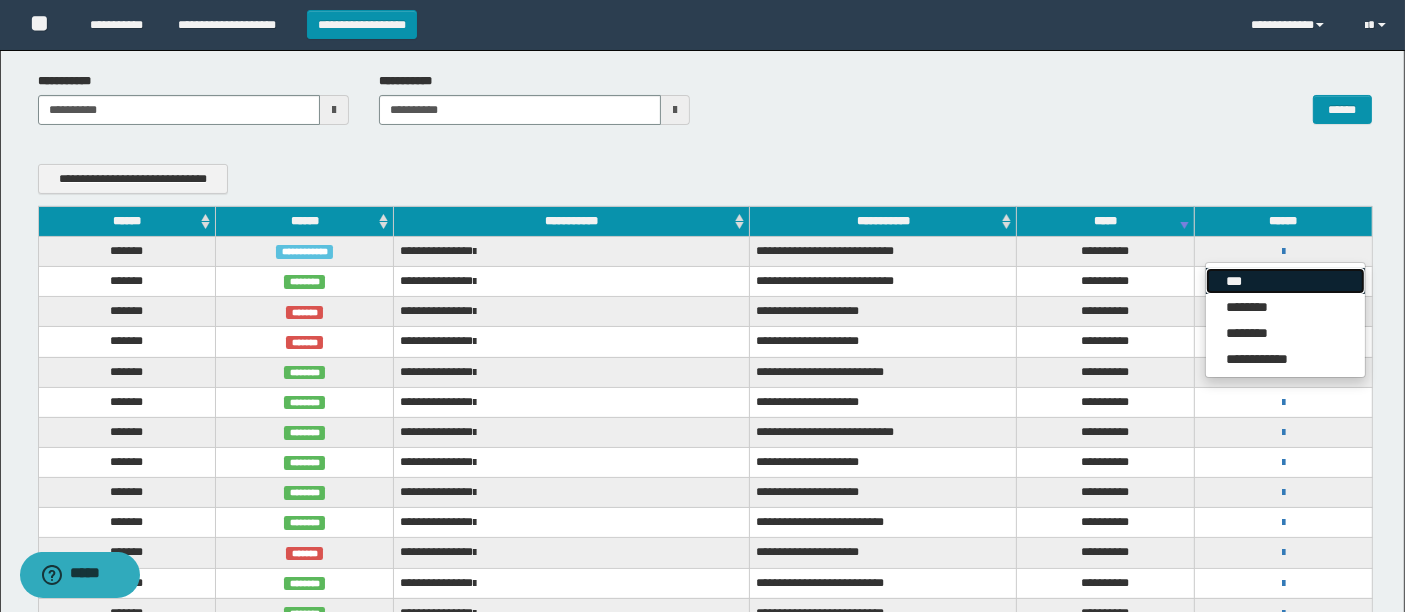 click on "***" at bounding box center [1285, 281] 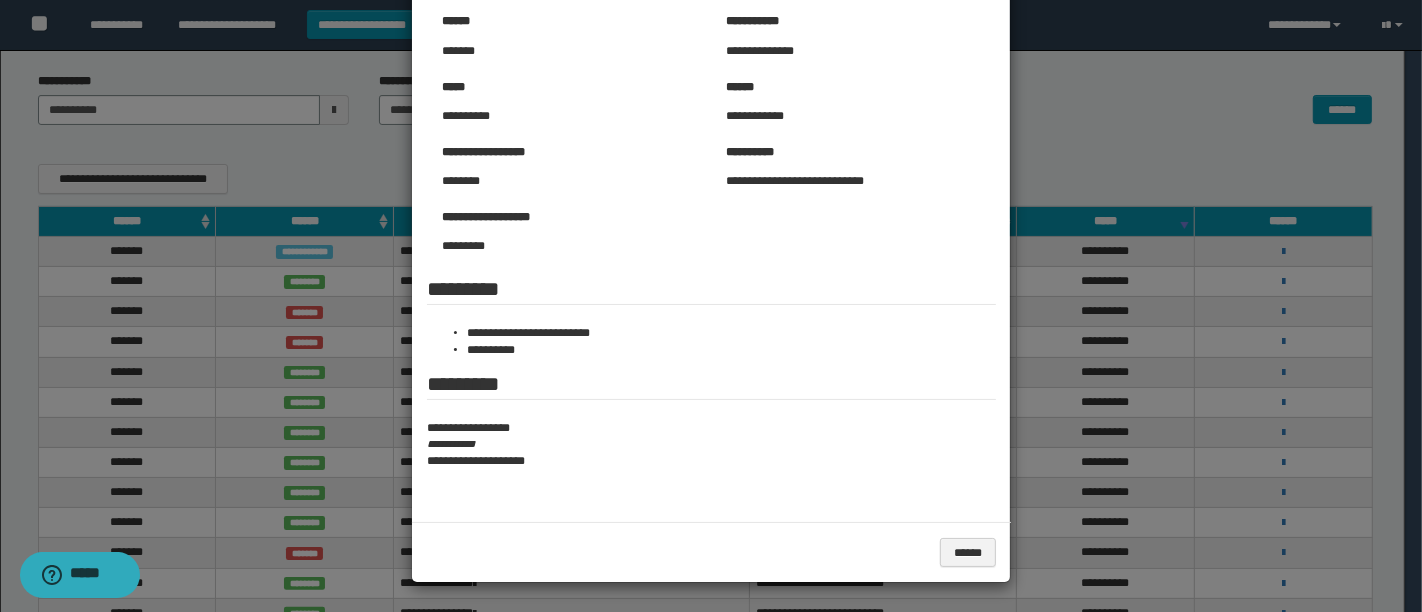 scroll, scrollTop: 0, scrollLeft: 0, axis: both 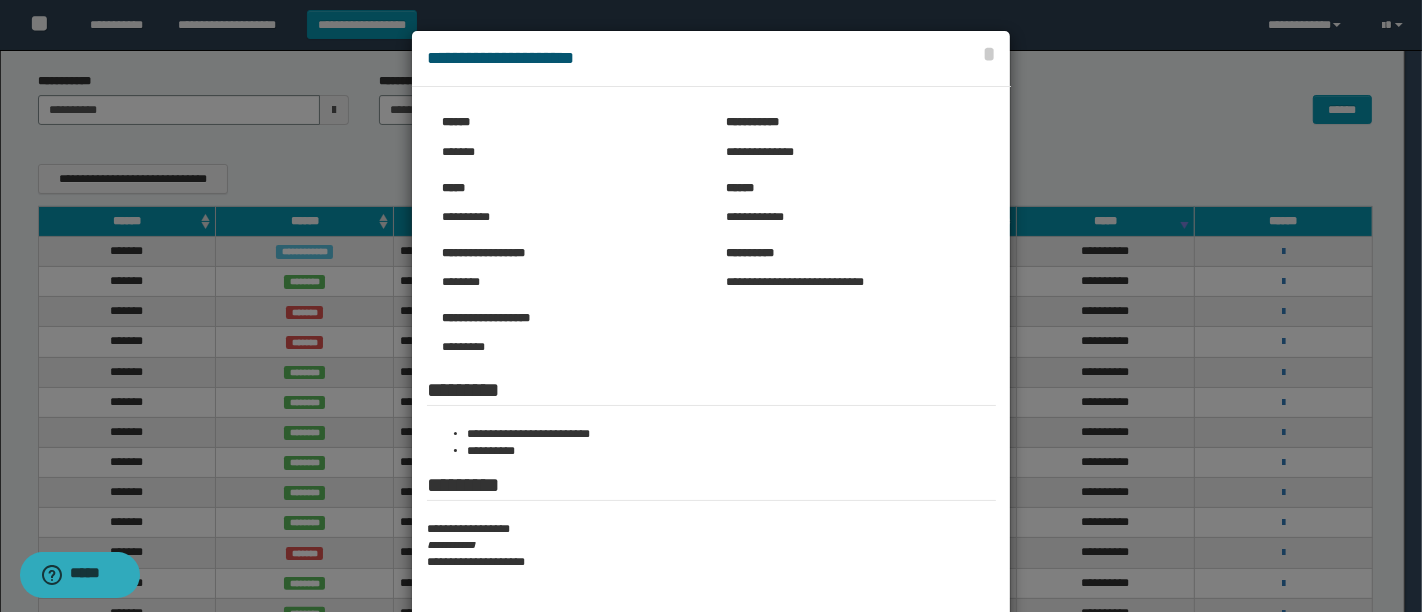 click on "**********" at bounding box center (569, 336) 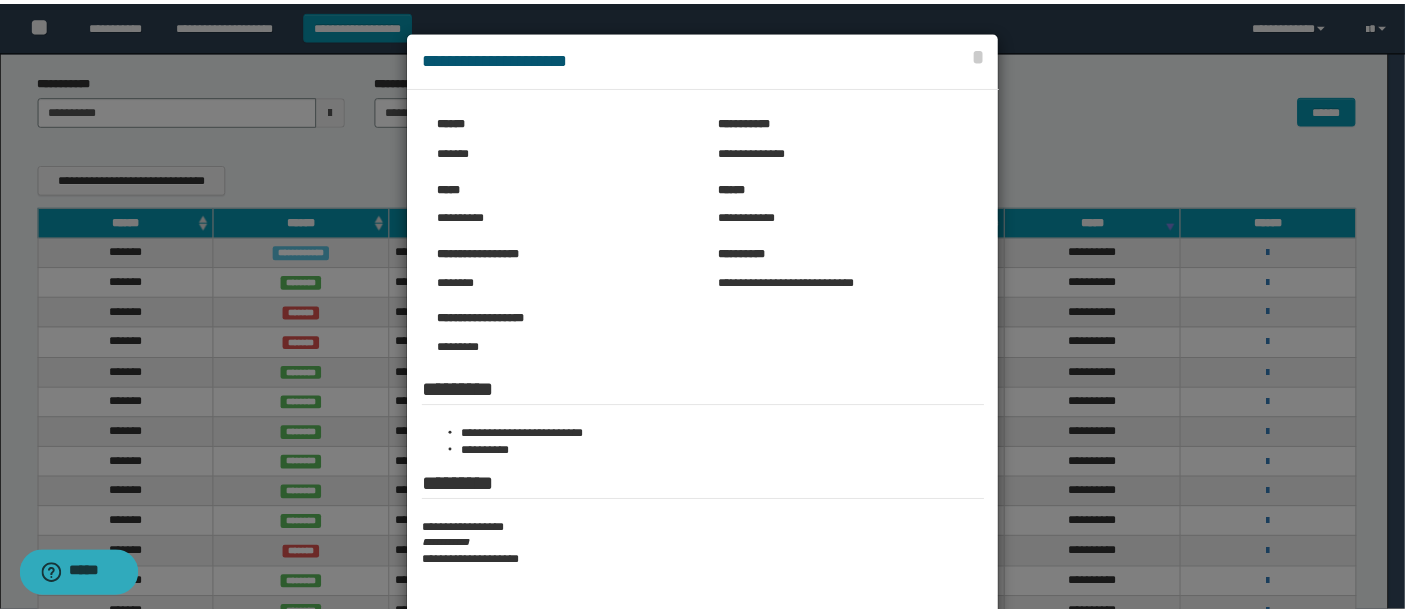 scroll, scrollTop: 101, scrollLeft: 0, axis: vertical 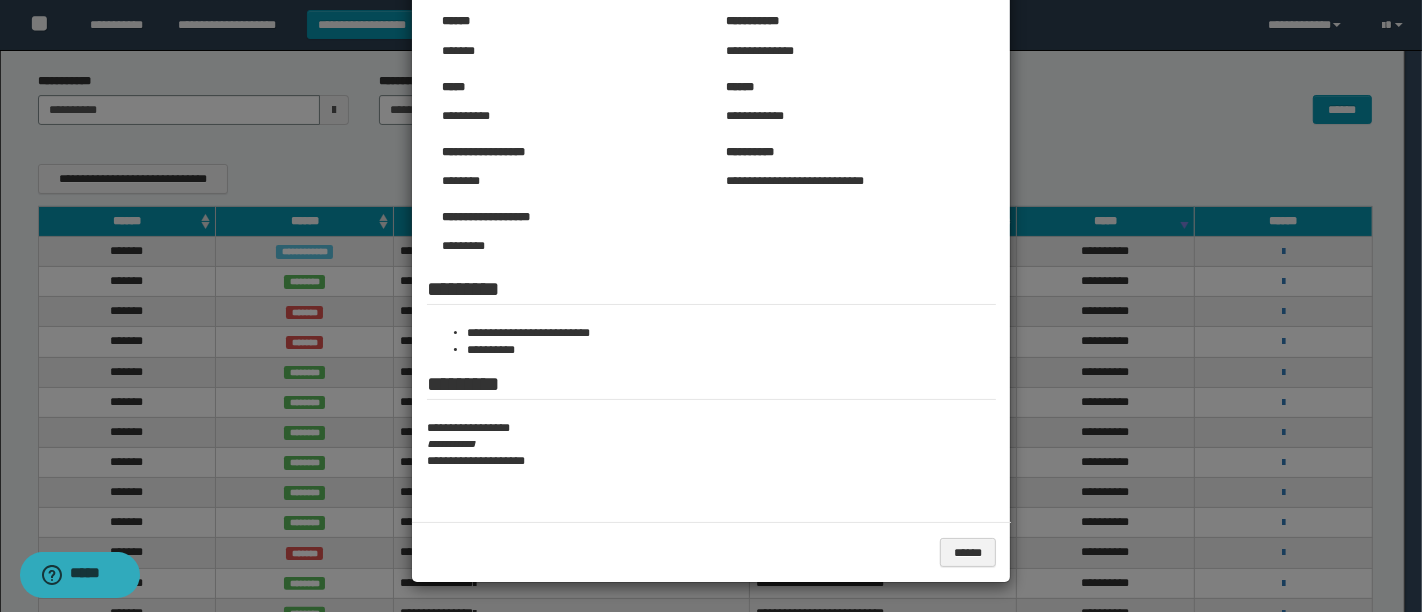 click at bounding box center (711, 256) 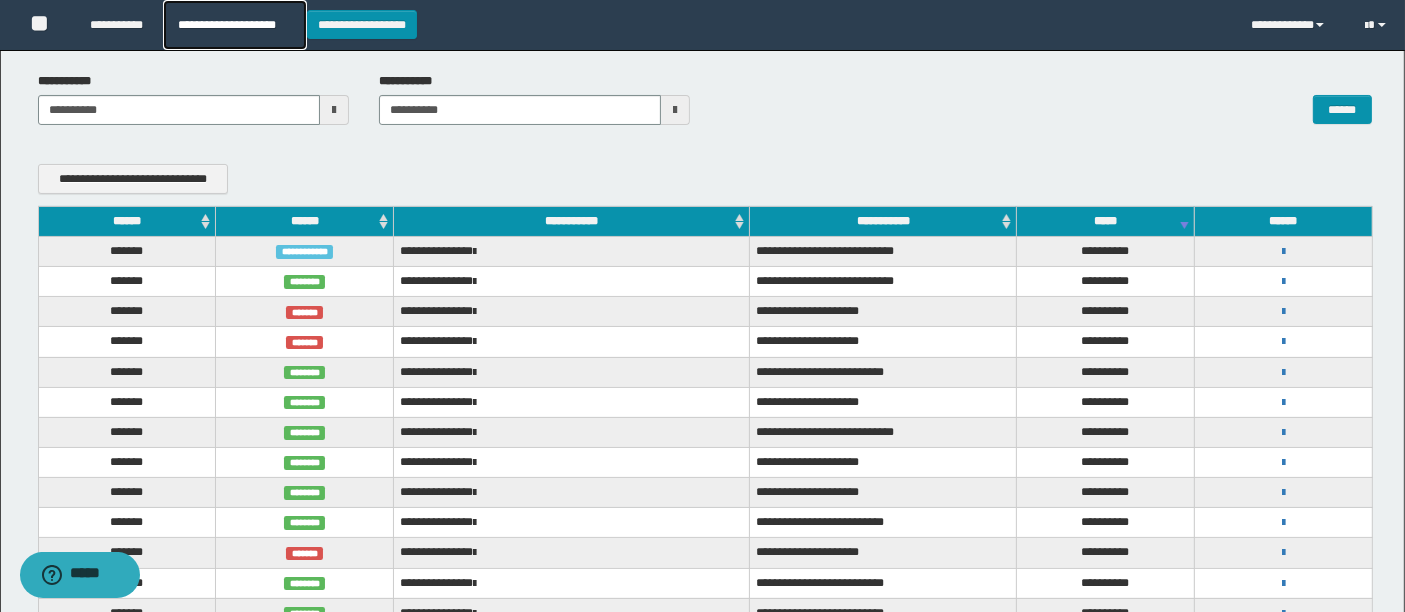 click on "**********" at bounding box center (234, 25) 